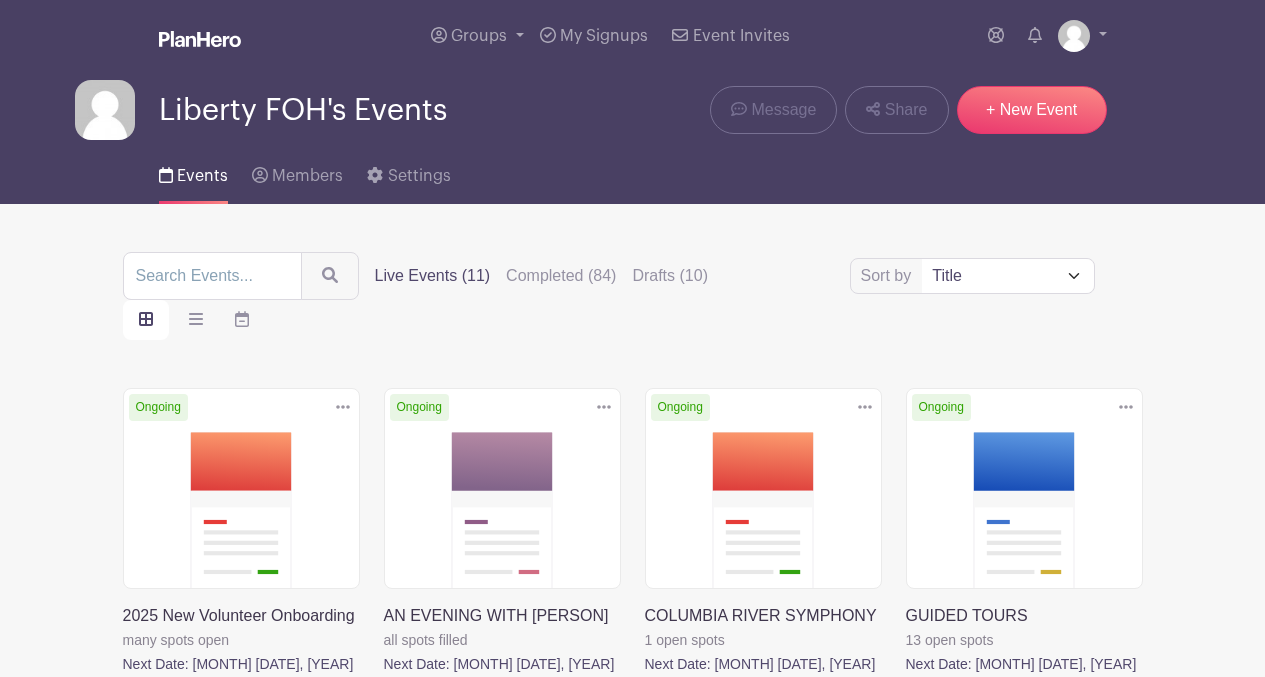 scroll, scrollTop: 0, scrollLeft: 0, axis: both 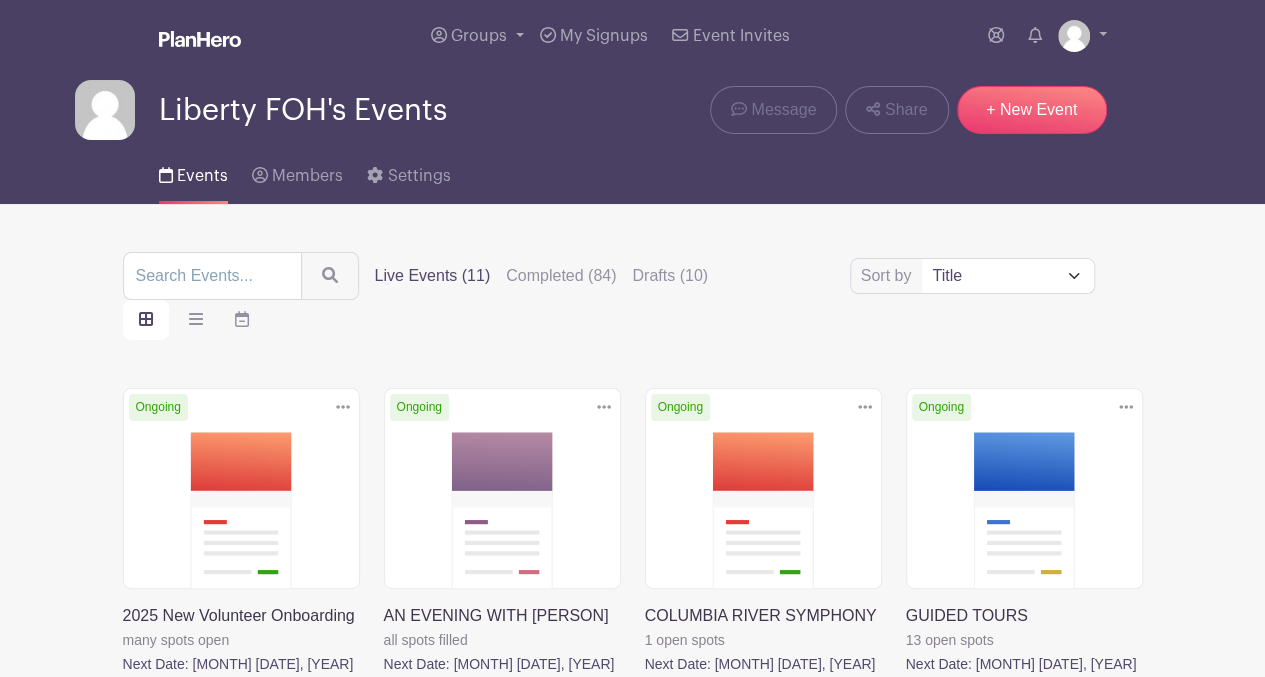 click at bounding box center (123, 700) 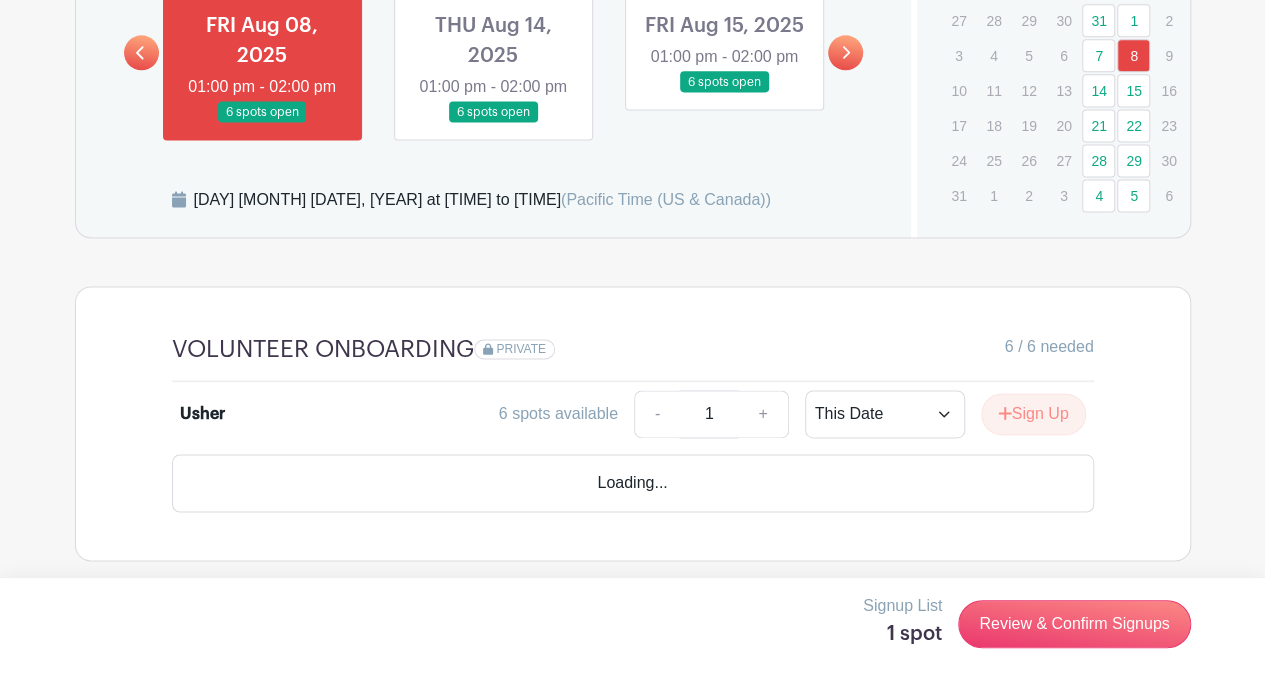 scroll, scrollTop: 1276, scrollLeft: 0, axis: vertical 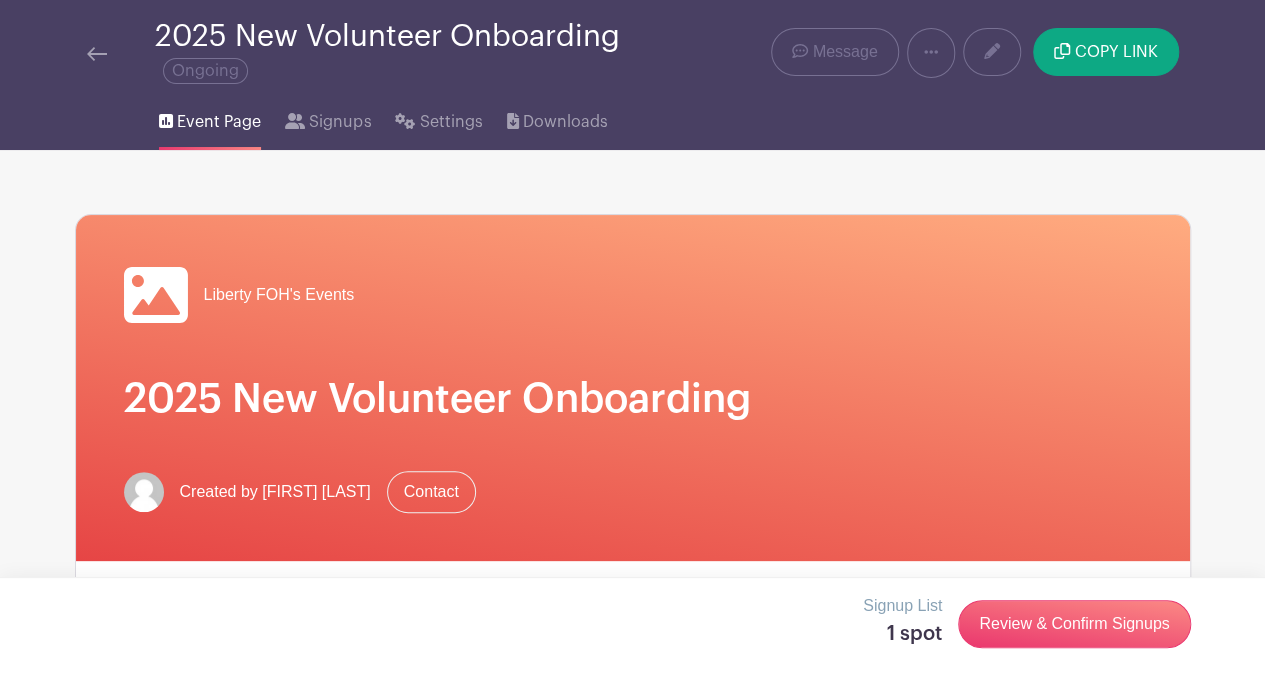 click at bounding box center (97, 54) 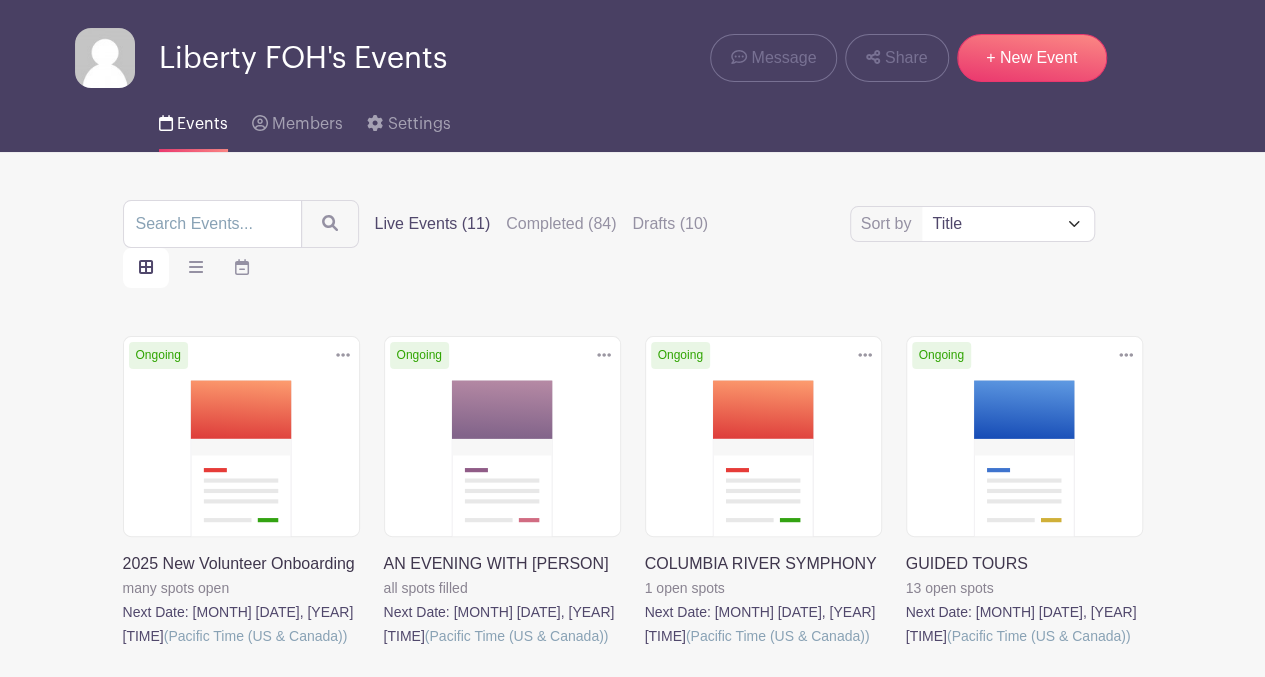 scroll, scrollTop: 0, scrollLeft: 0, axis: both 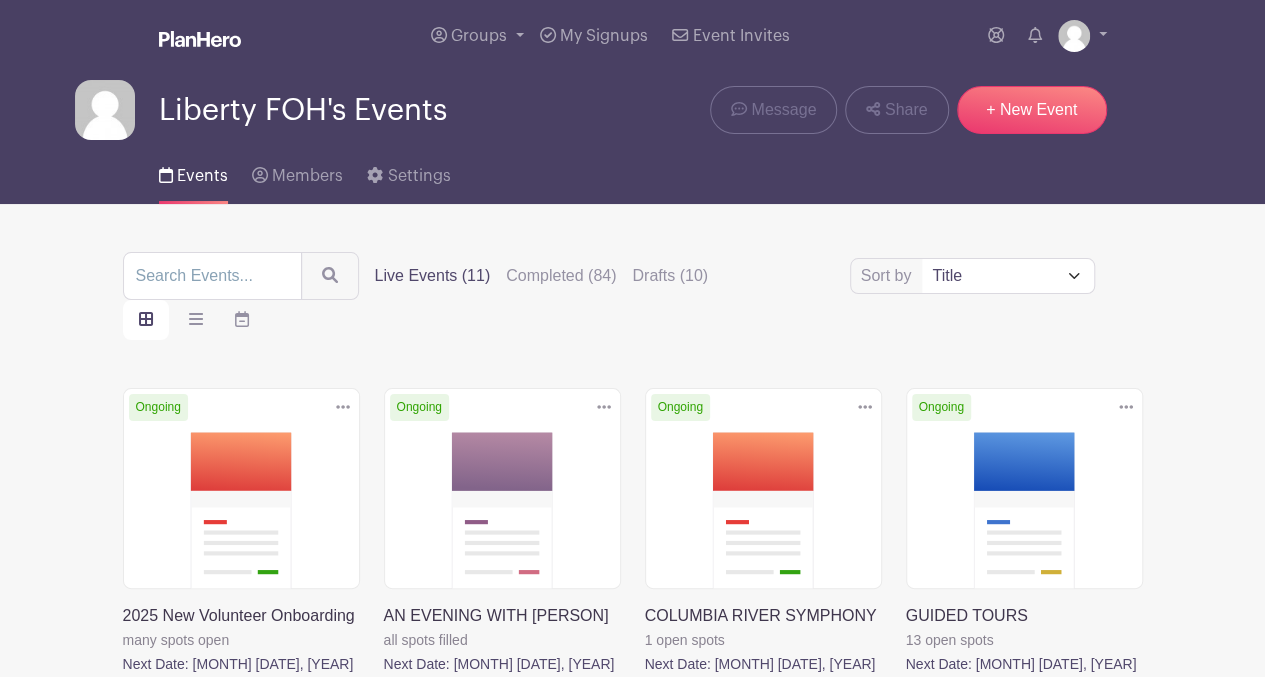 click at bounding box center (906, 700) 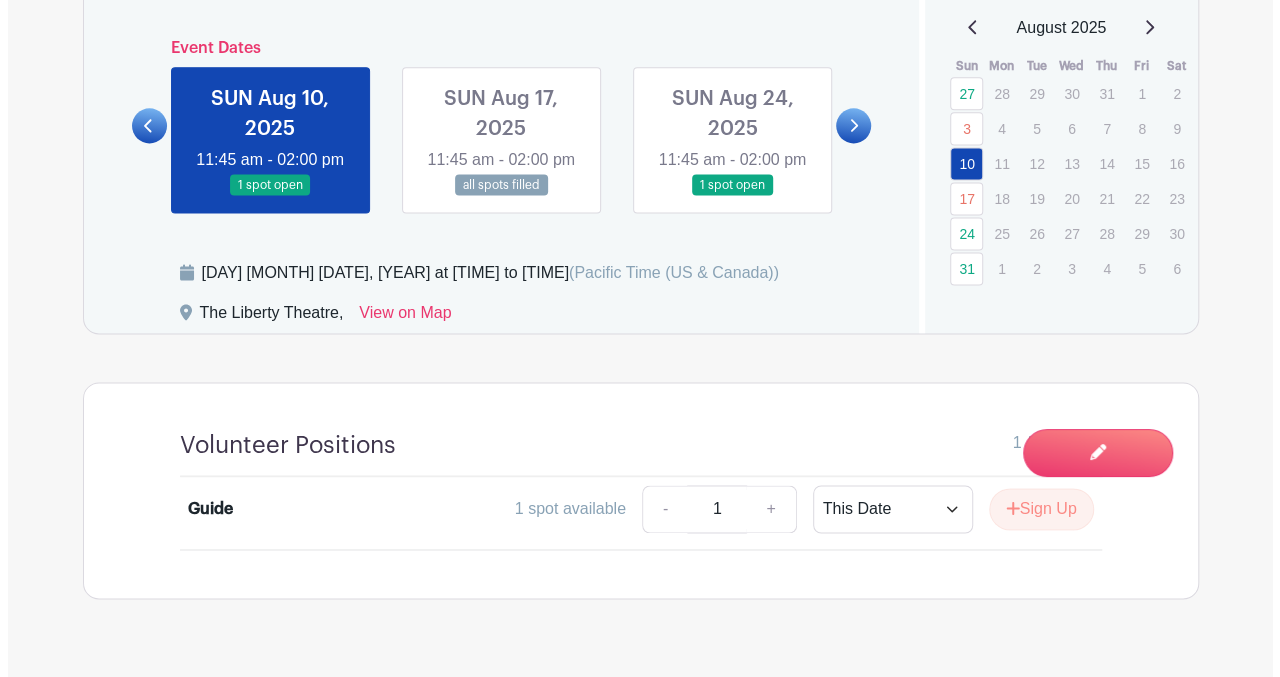 scroll, scrollTop: 1308, scrollLeft: 0, axis: vertical 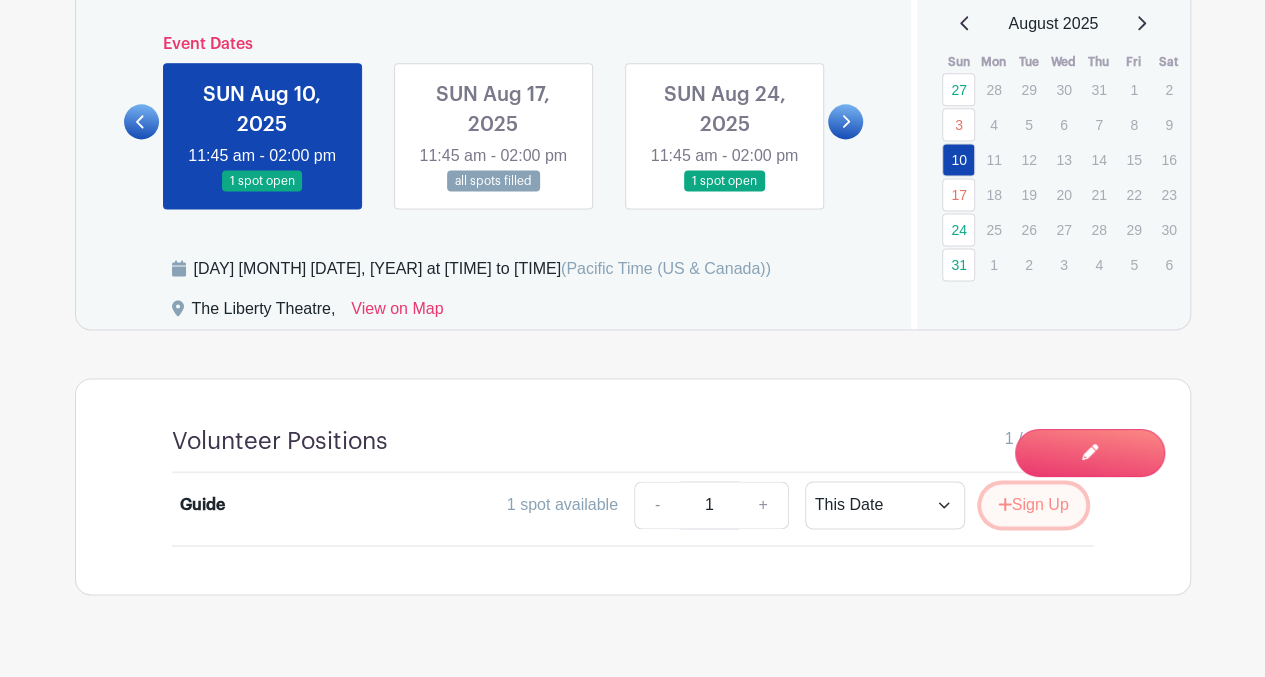 click on "Sign Up" at bounding box center [1033, 505] 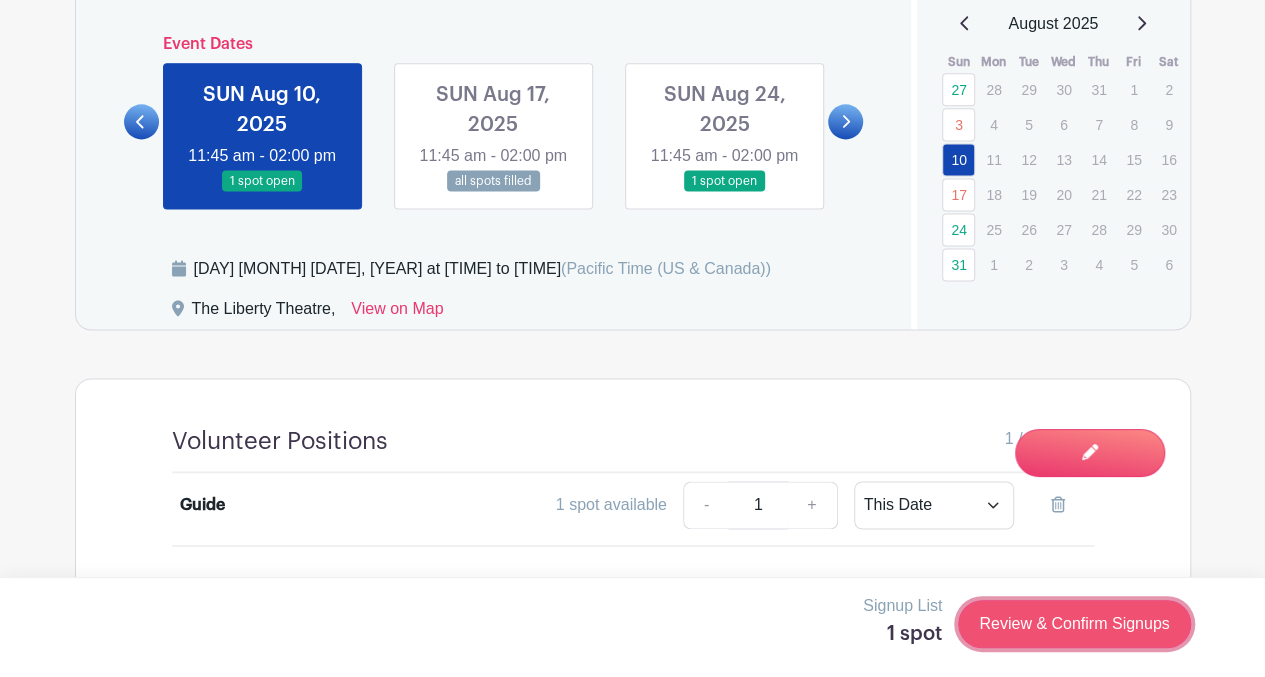 click on "Review & Confirm Signups" at bounding box center [1074, 624] 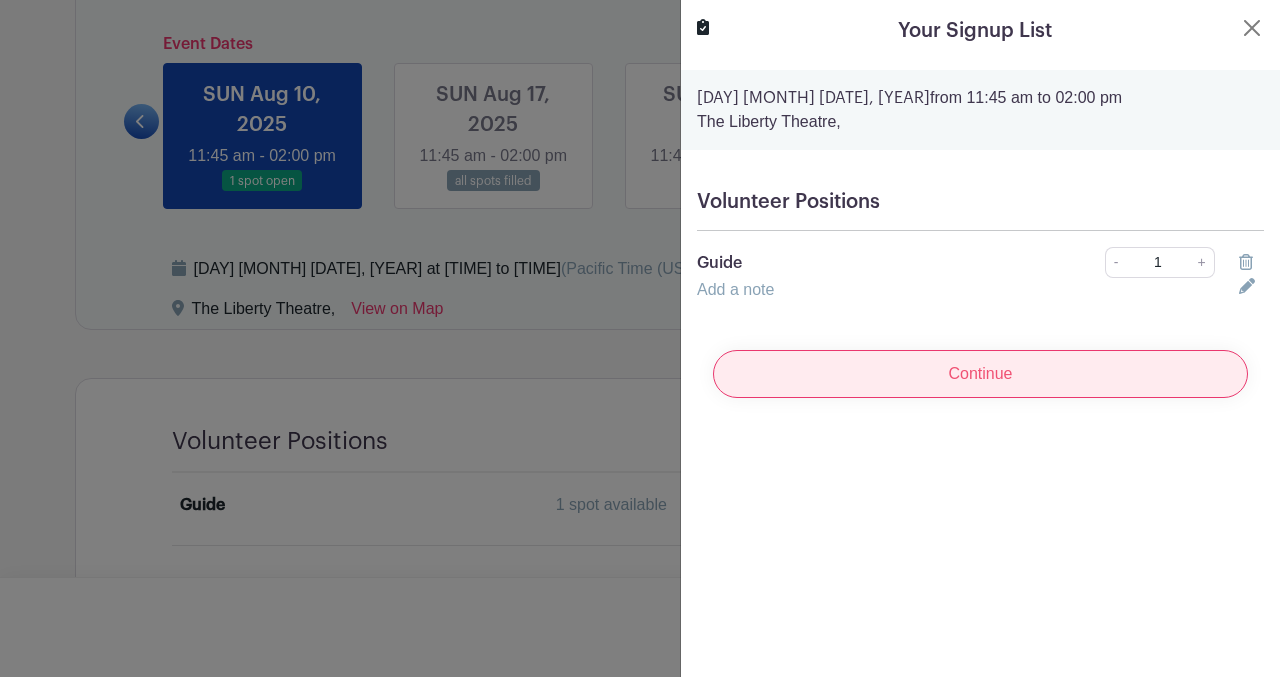 click on "Continue" at bounding box center [980, 374] 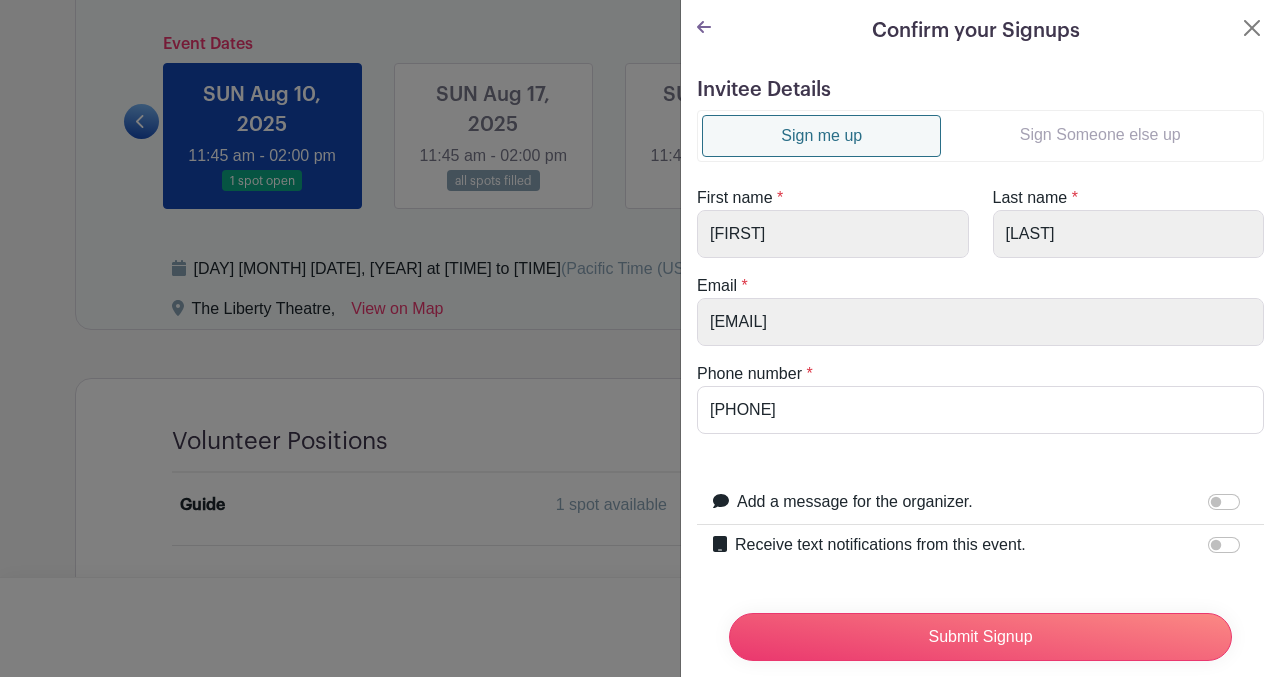 click on "Sign Someone else up" at bounding box center [1100, 135] 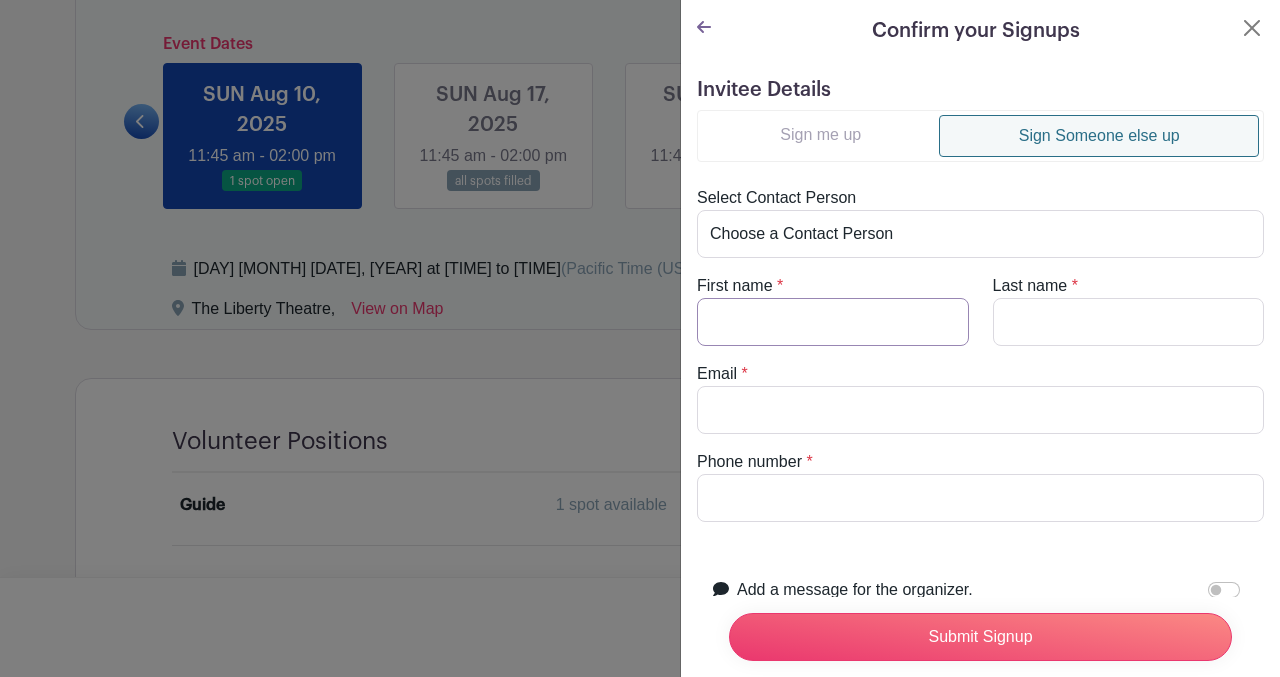 click on "First name" at bounding box center [833, 322] 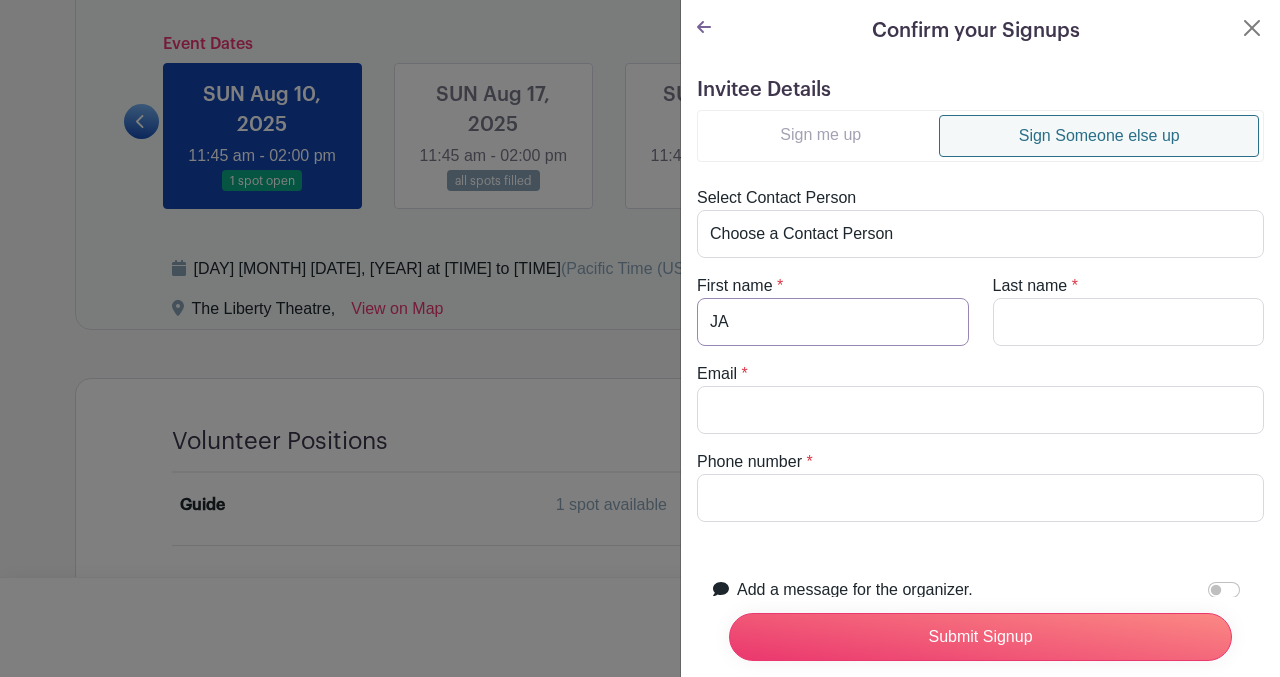 type on "A" 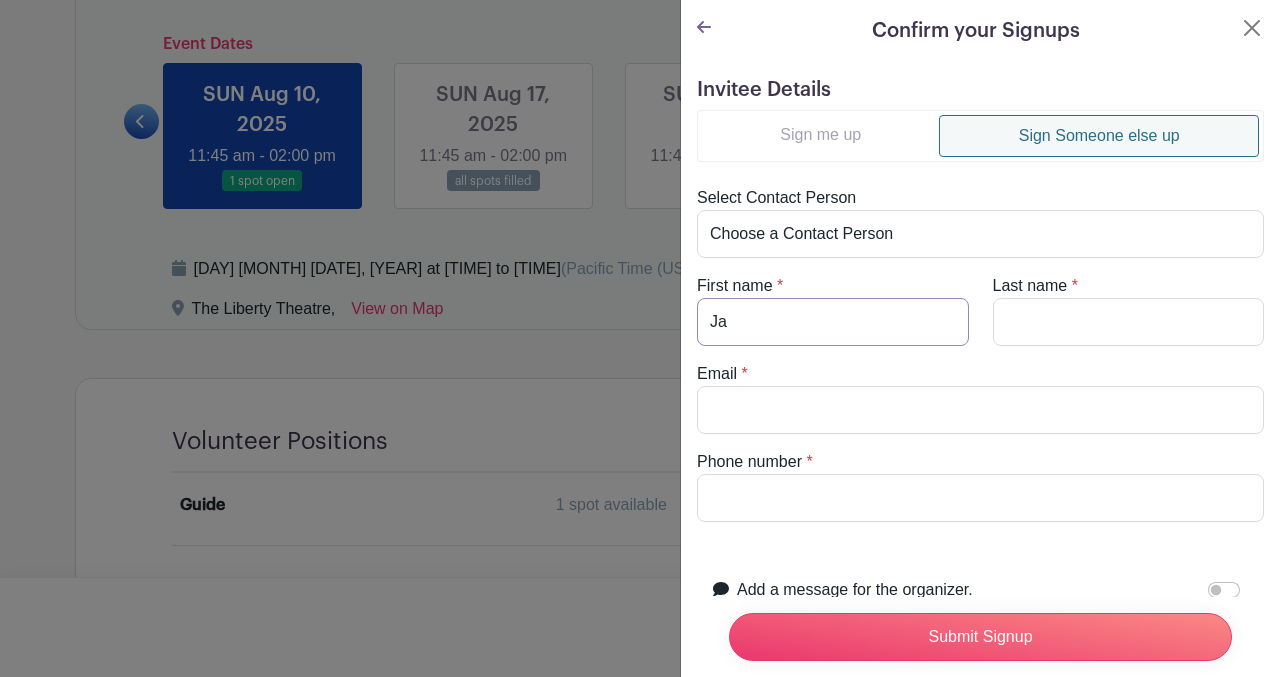 type on "[NAME]" 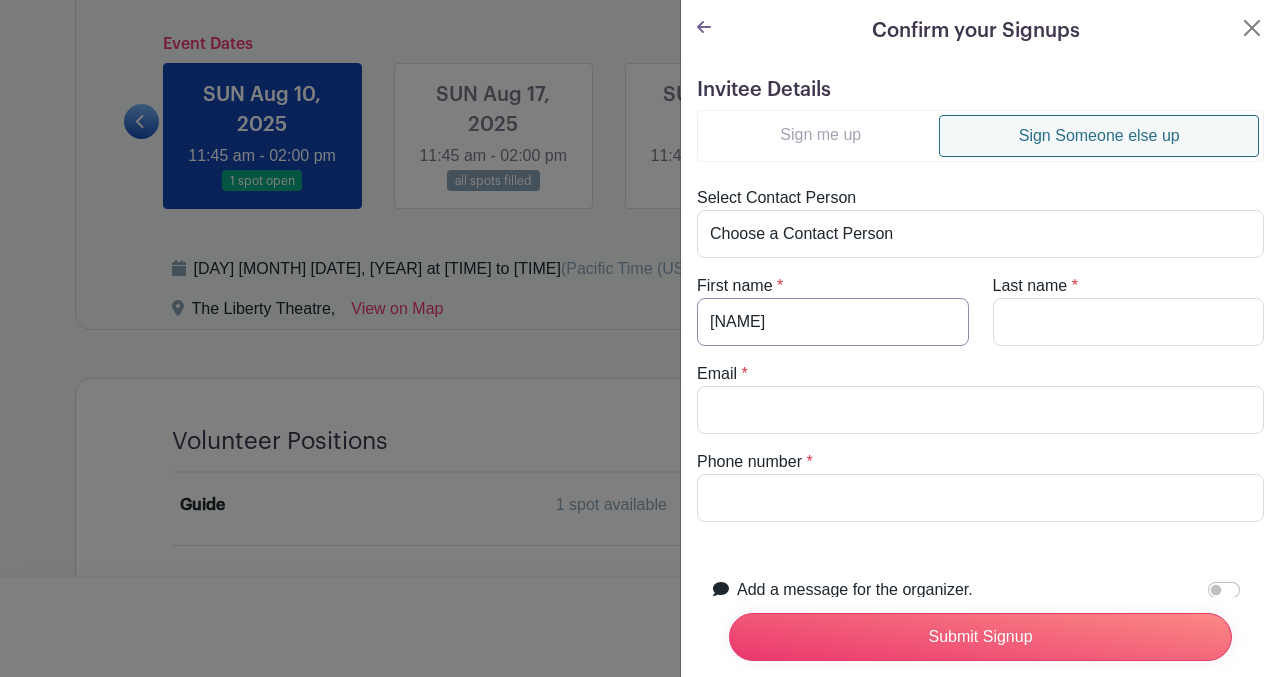 drag, startPoint x: 739, startPoint y: 315, endPoint x: 694, endPoint y: 332, distance: 48.104053 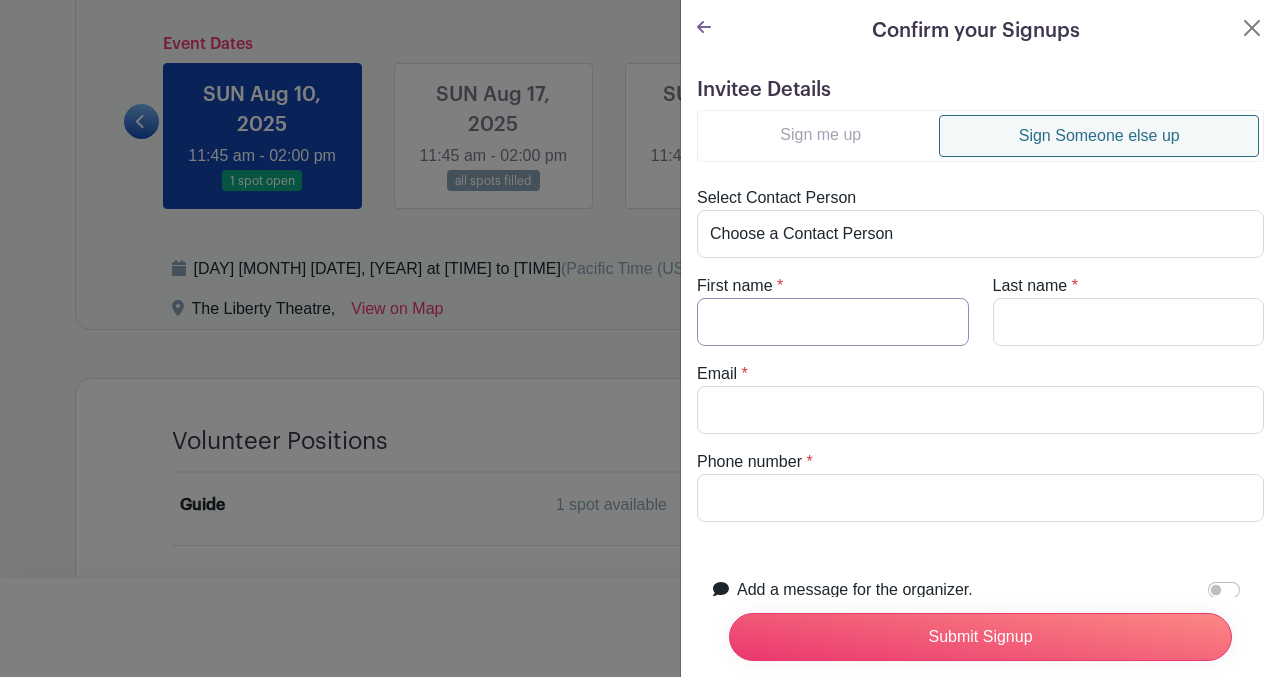 click on "First name" at bounding box center (833, 322) 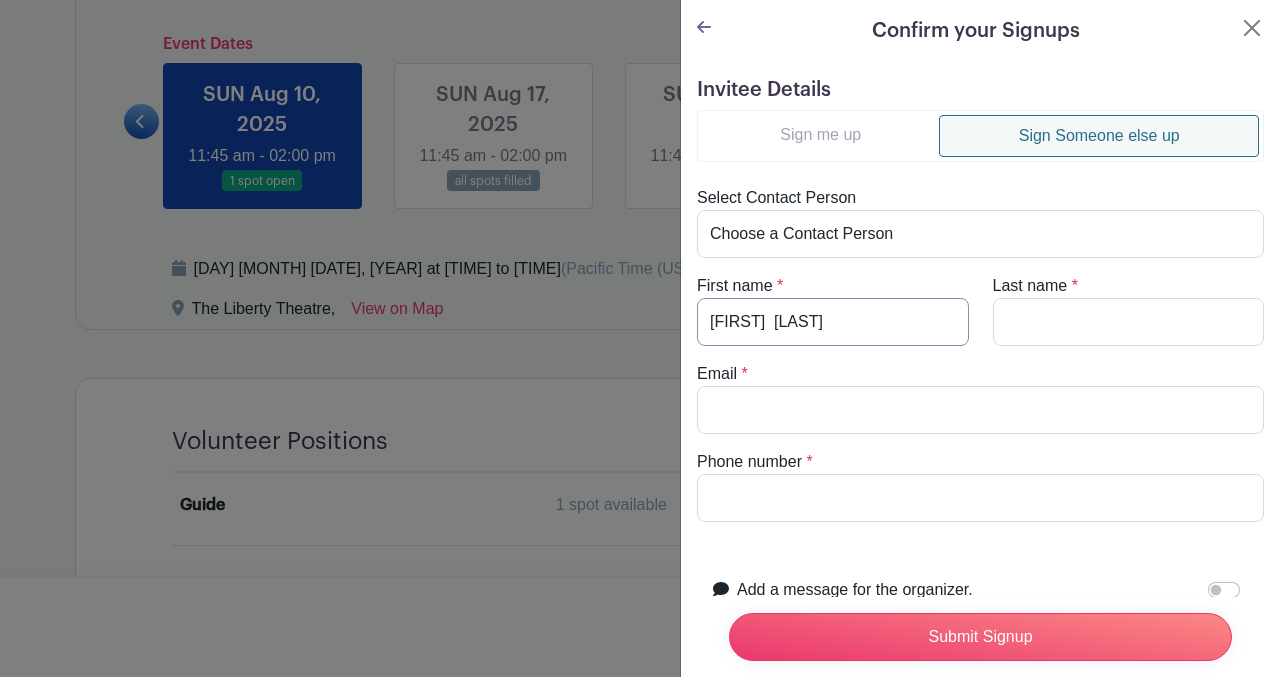 drag, startPoint x: 792, startPoint y: 321, endPoint x: 890, endPoint y: 329, distance: 98.32599 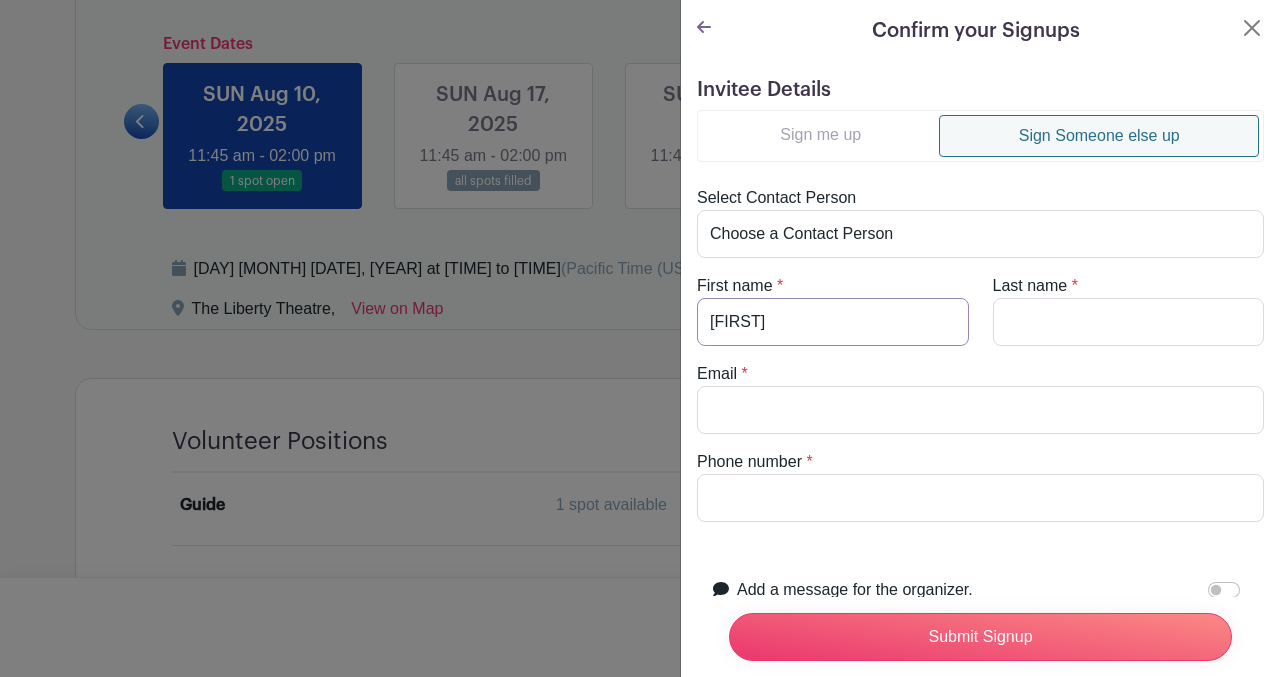 type on "[FIRST]" 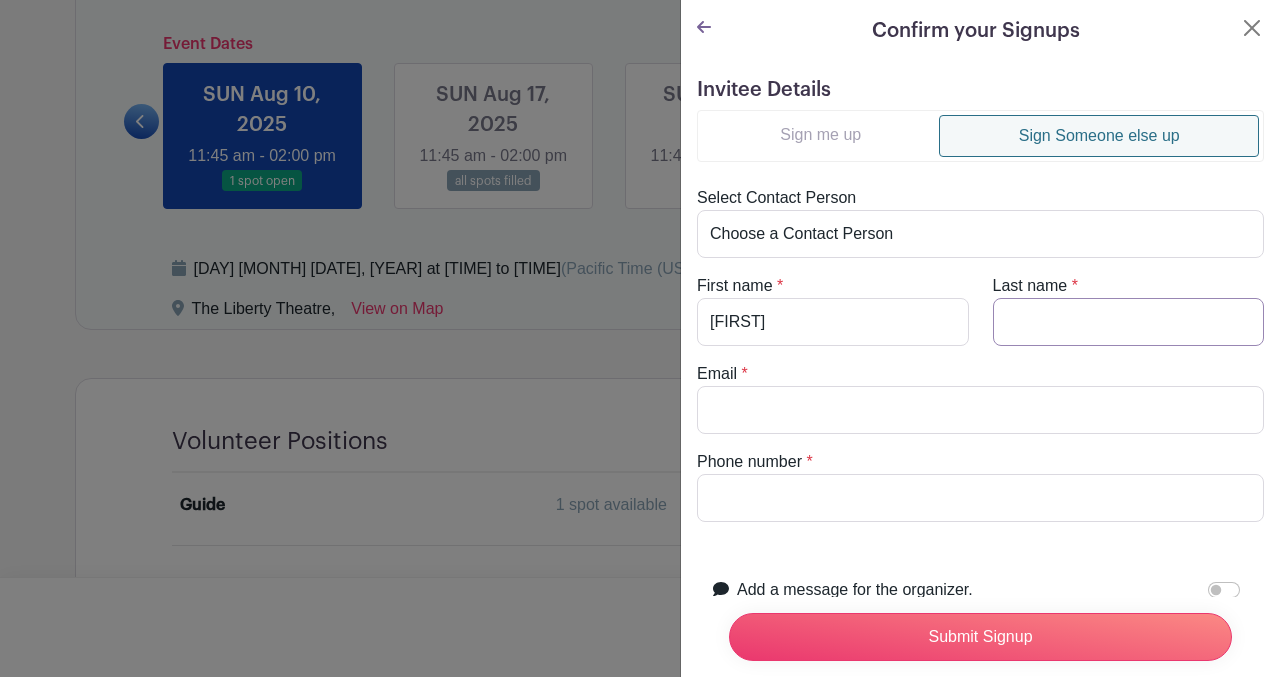 paste on "[FIRST]  [LAST]" 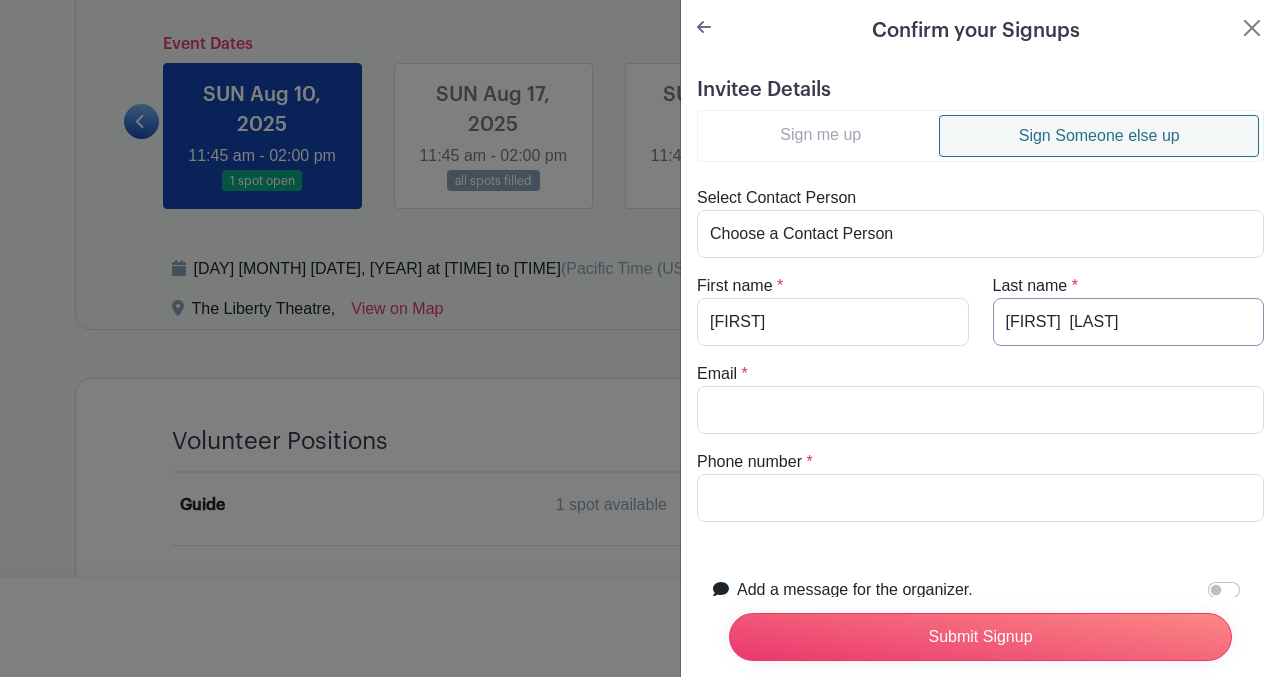 drag, startPoint x: 1082, startPoint y: 319, endPoint x: 979, endPoint y: 333, distance: 103.947105 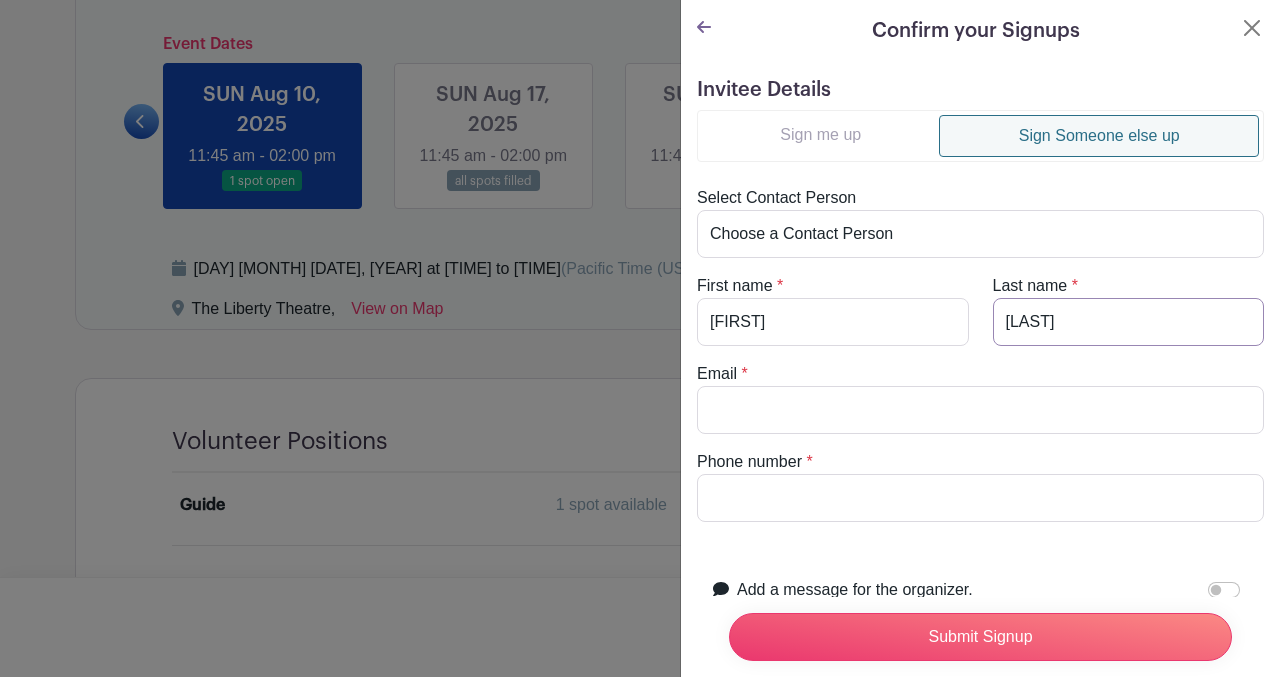 type on "[LAST]" 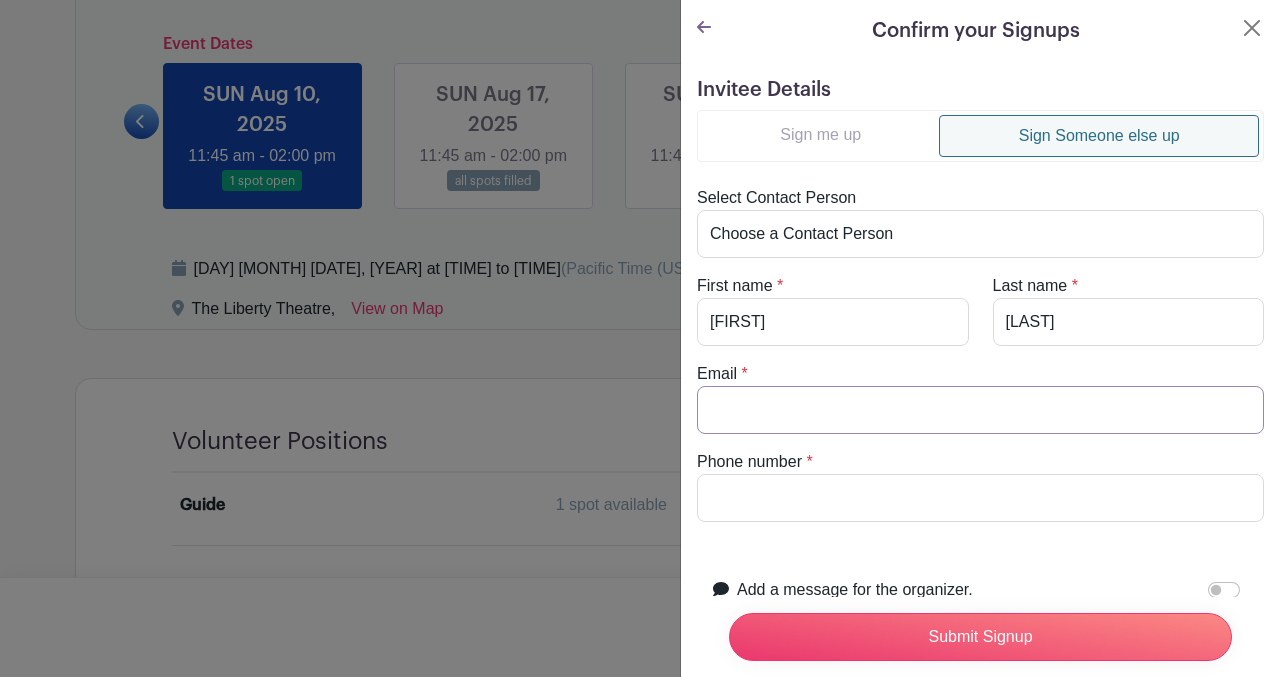 click on "Email" at bounding box center [980, 410] 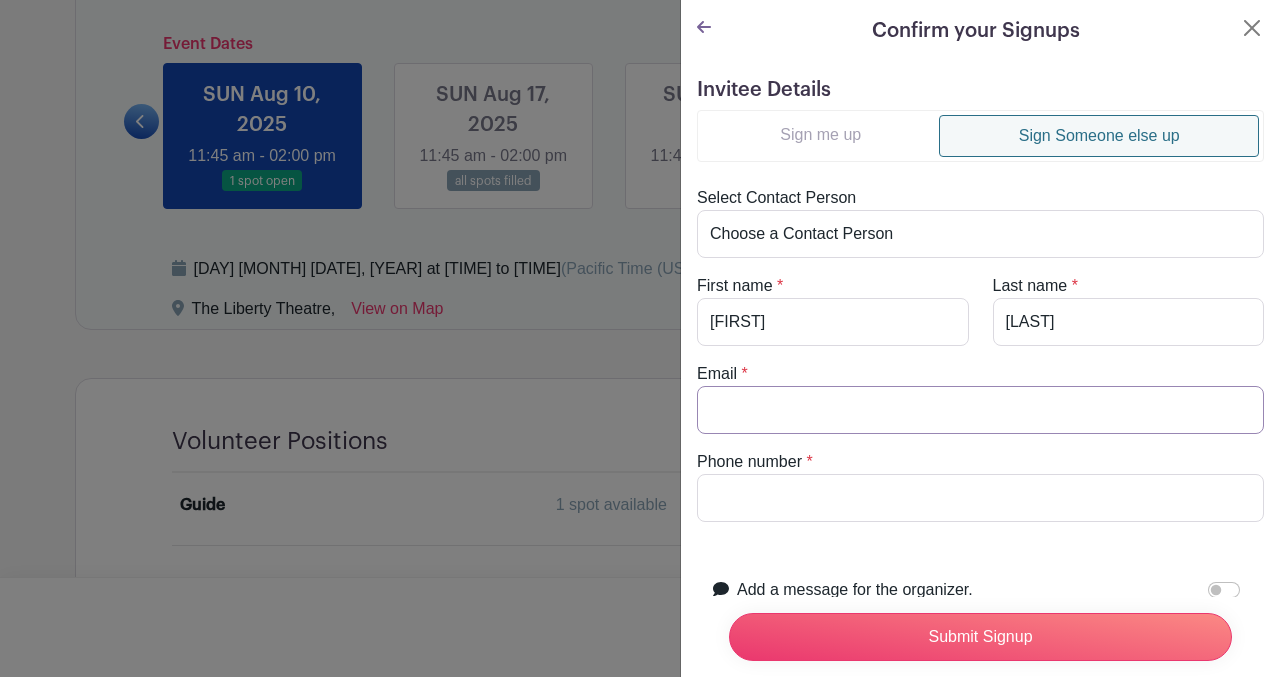 paste on "[EMAIL]" 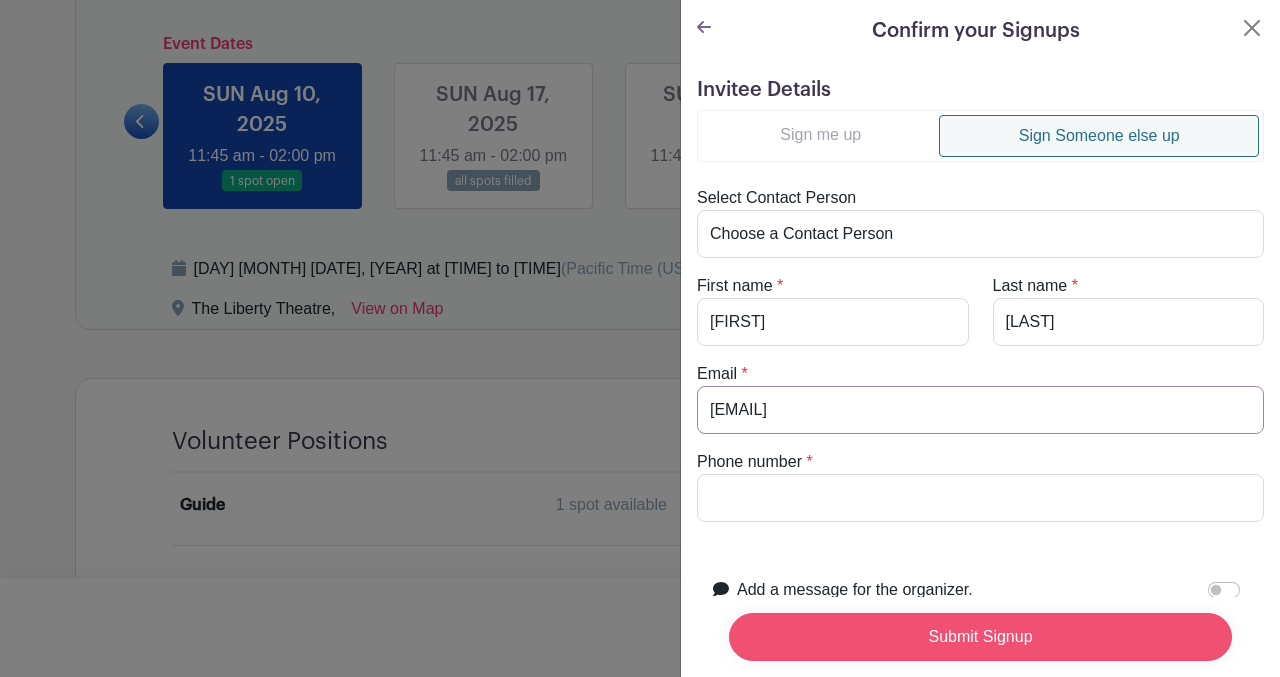 type on "[EMAIL]" 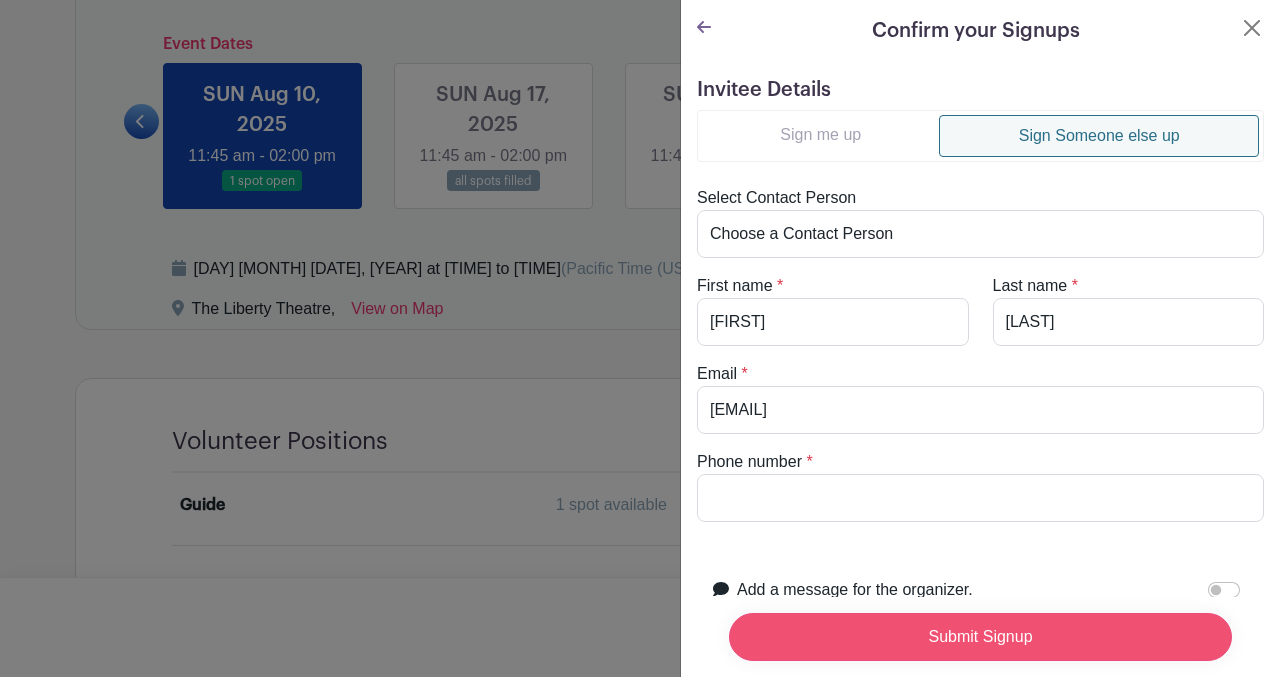 click on "Submit Signup" at bounding box center [980, 637] 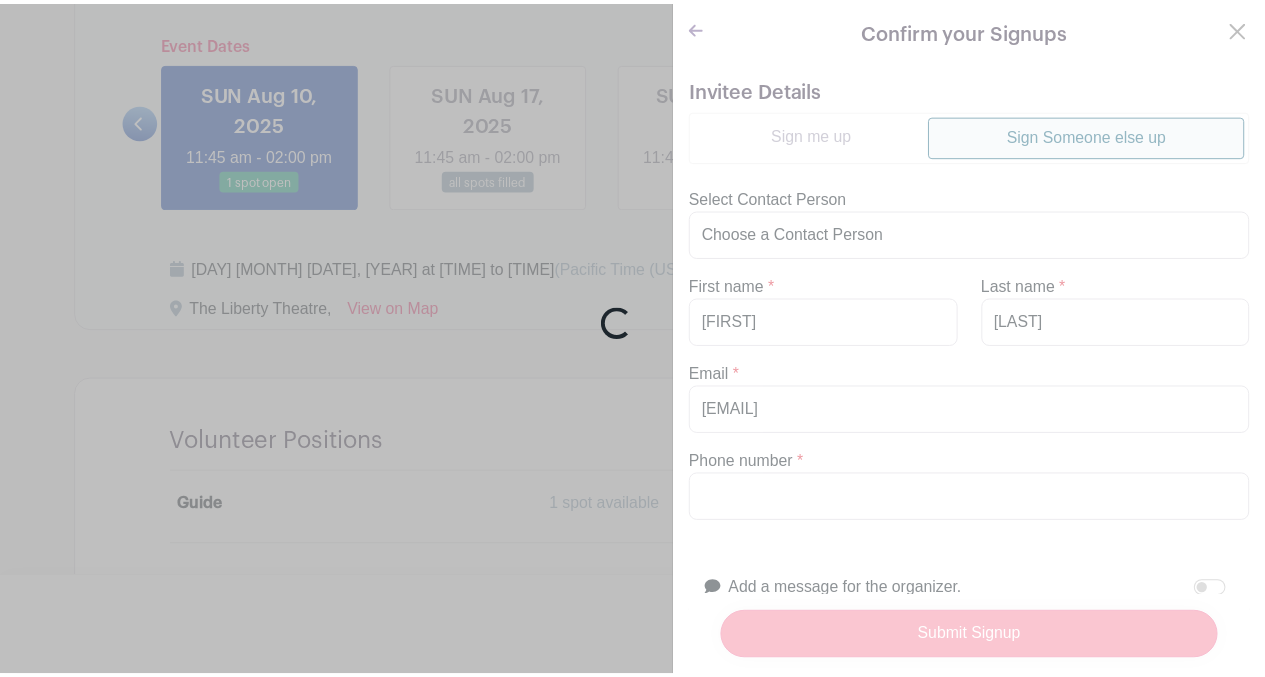 scroll, scrollTop: 301, scrollLeft: 0, axis: vertical 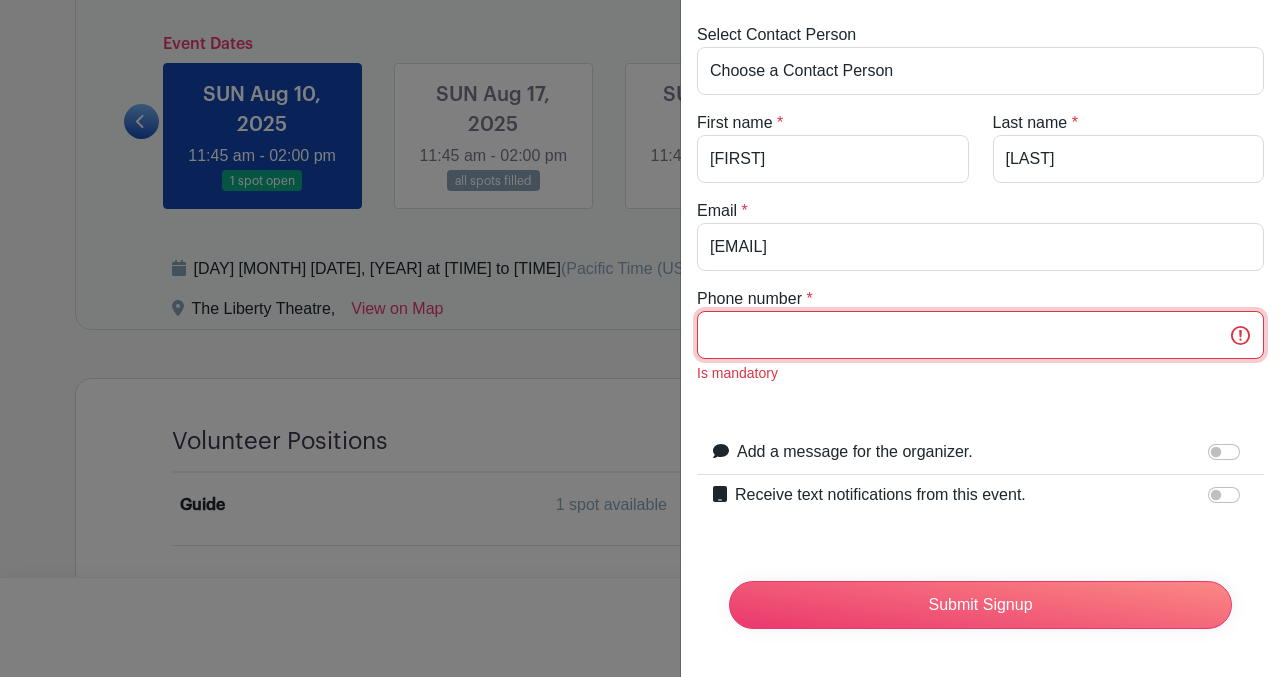 click on "Phone number" at bounding box center (980, 335) 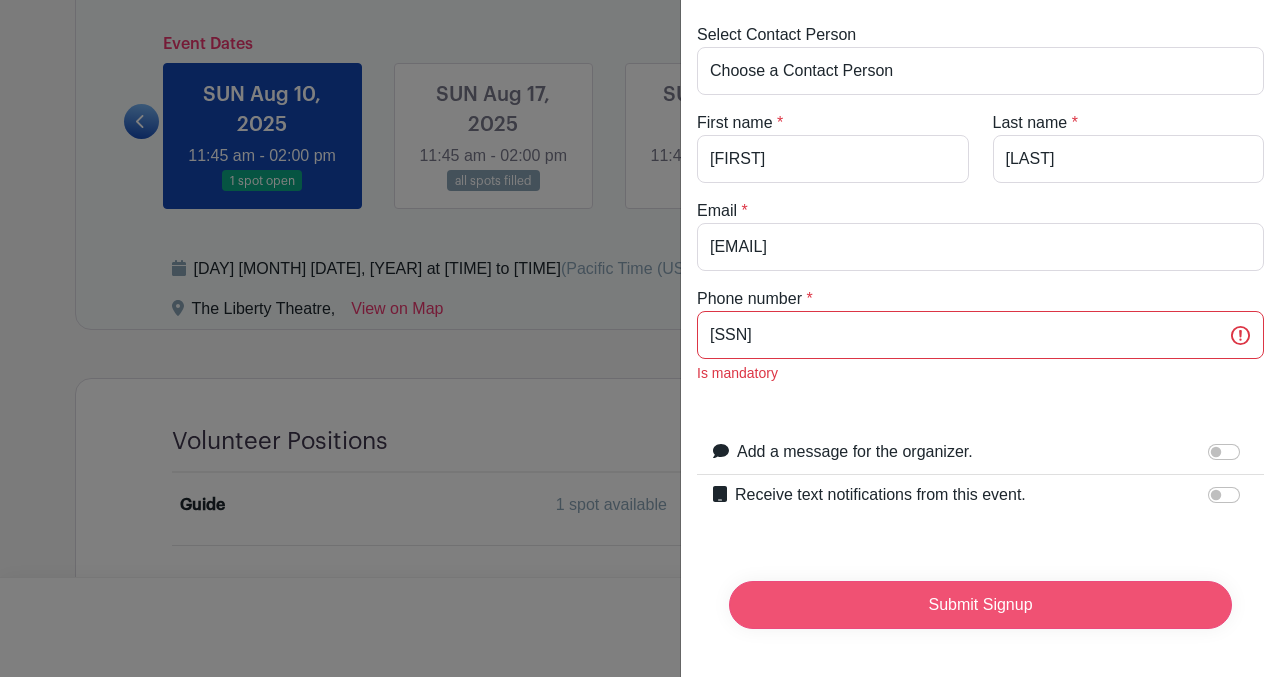 click on "Submit Signup" at bounding box center [980, 605] 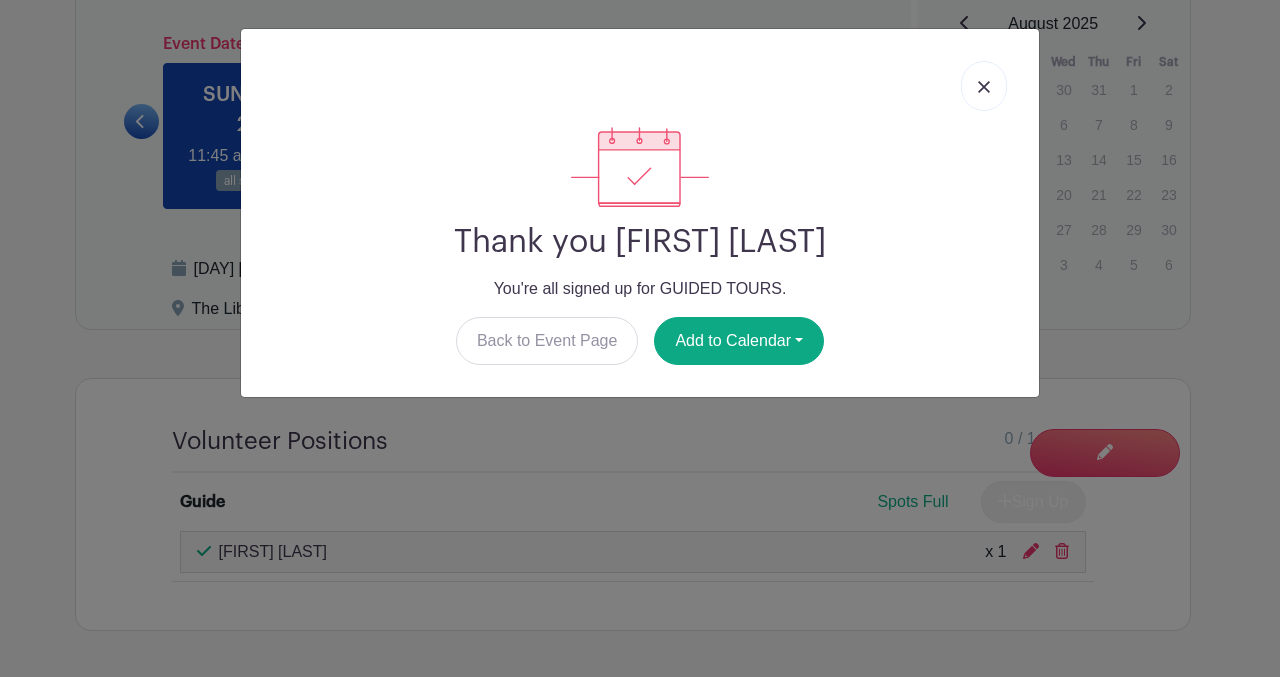 click at bounding box center (984, 87) 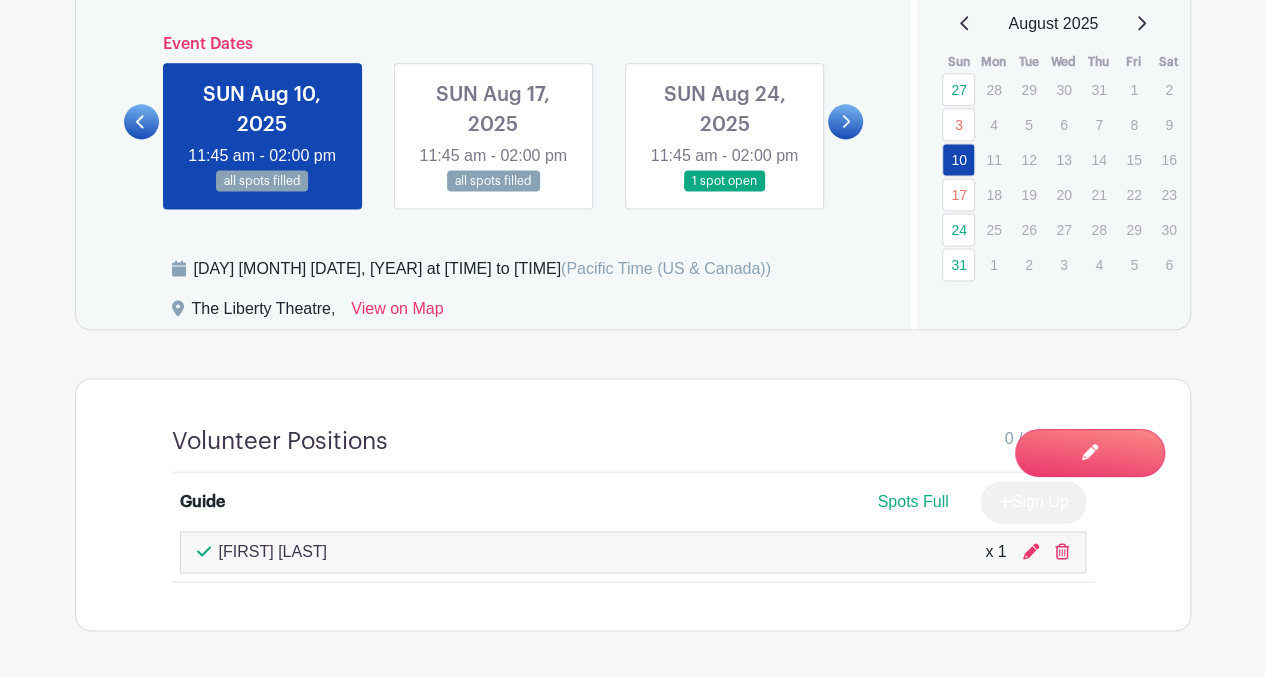 drag, startPoint x: 1268, startPoint y: 451, endPoint x: 1244, endPoint y: 109, distance: 342.84106 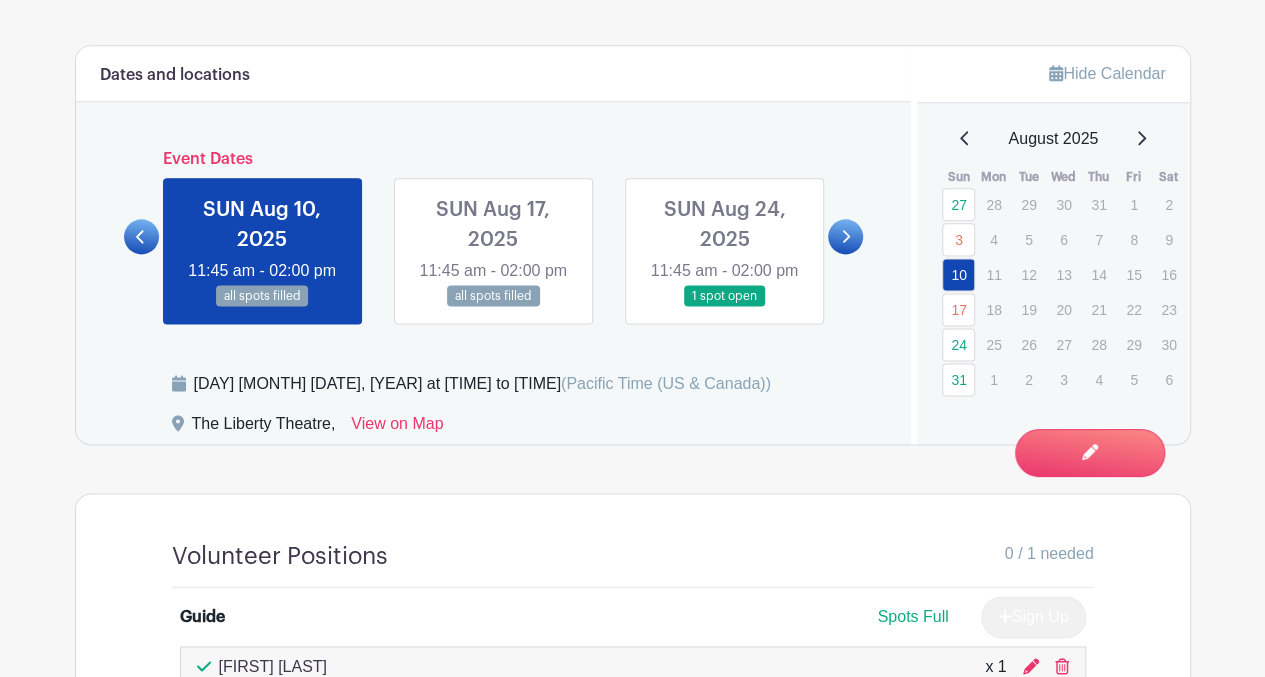 scroll, scrollTop: 1188, scrollLeft: 0, axis: vertical 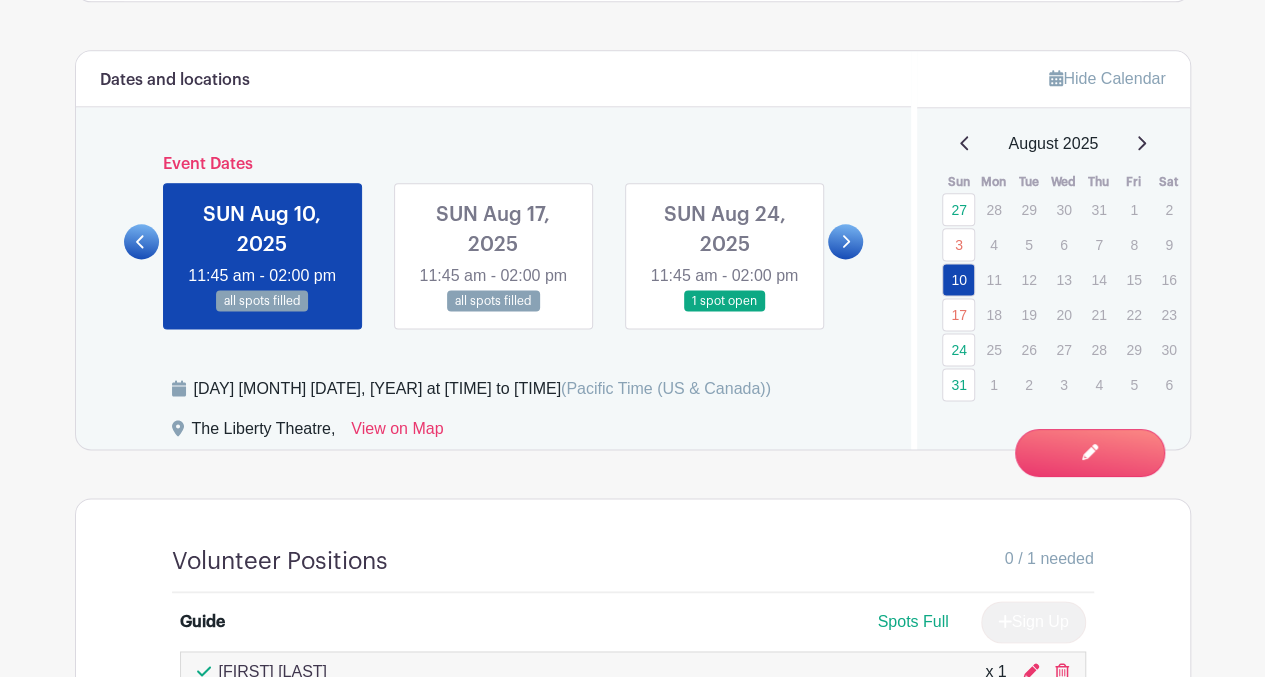 click 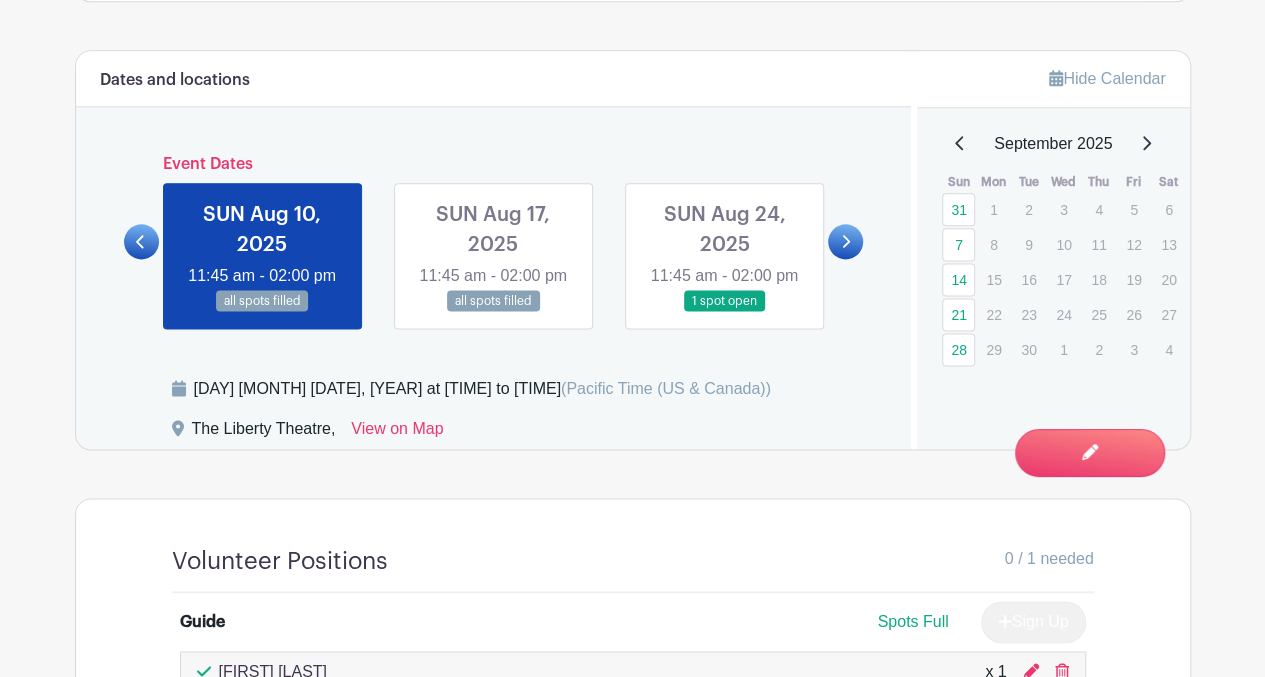 click 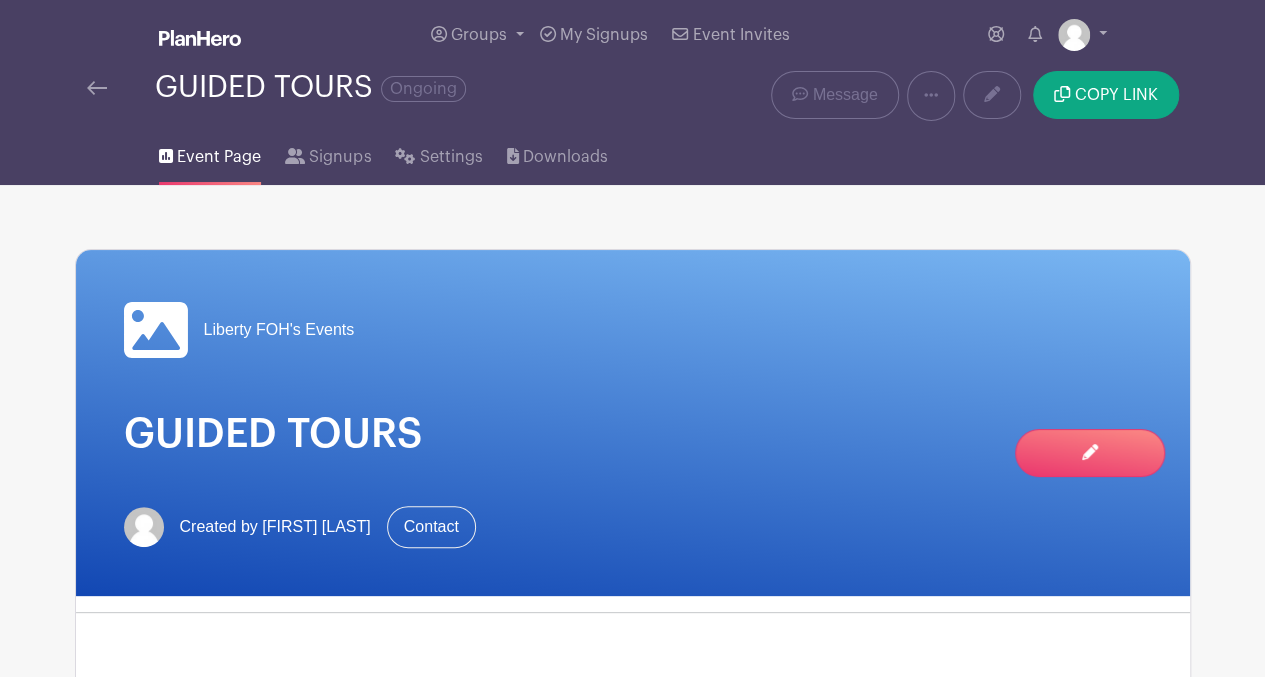 scroll, scrollTop: 0, scrollLeft: 0, axis: both 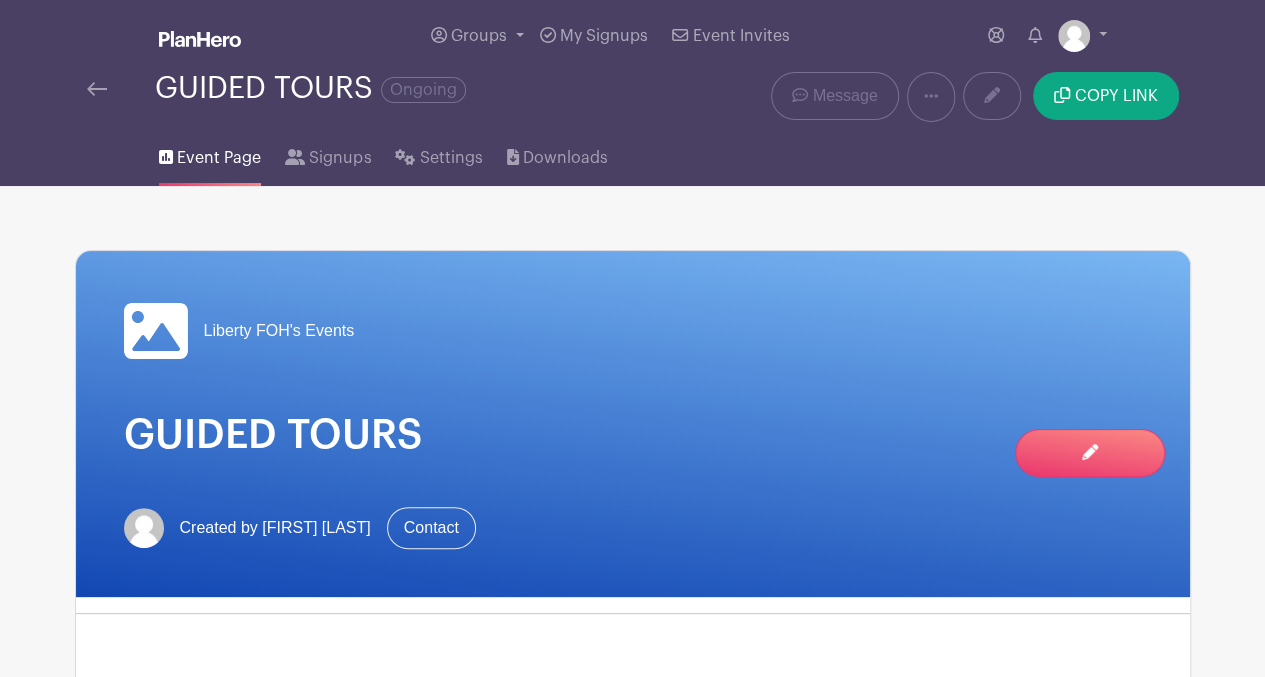 click at bounding box center (97, 89) 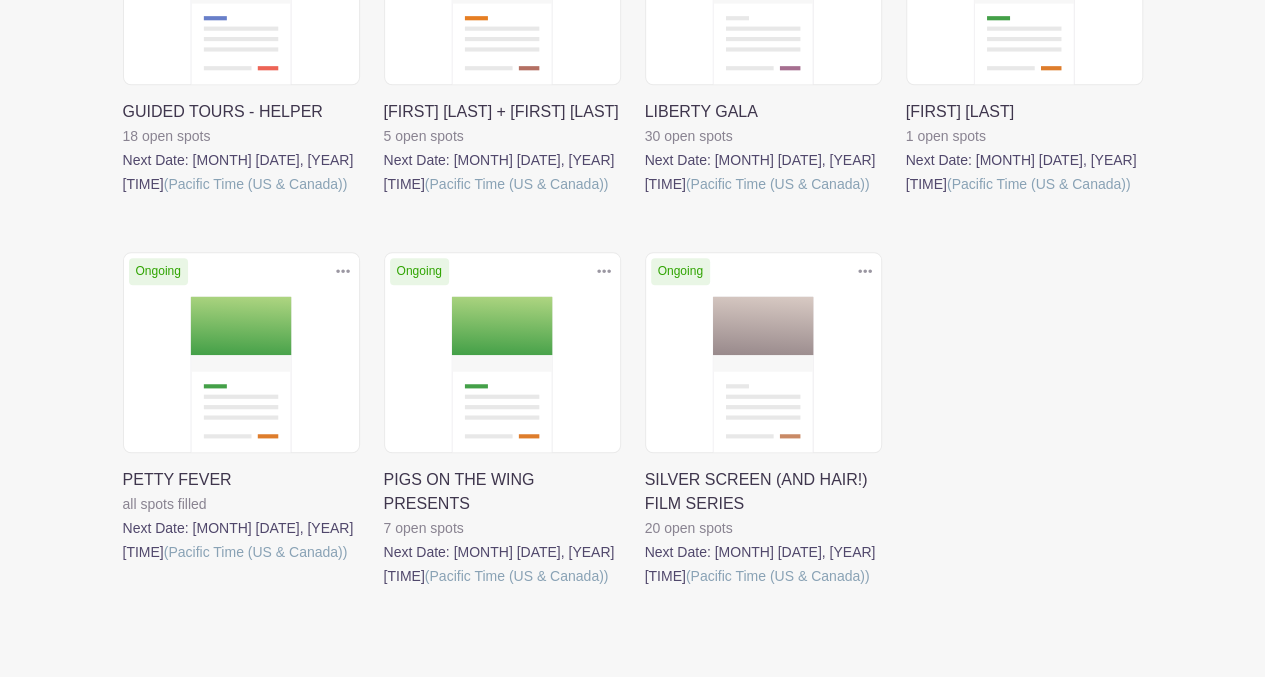 scroll, scrollTop: 876, scrollLeft: 0, axis: vertical 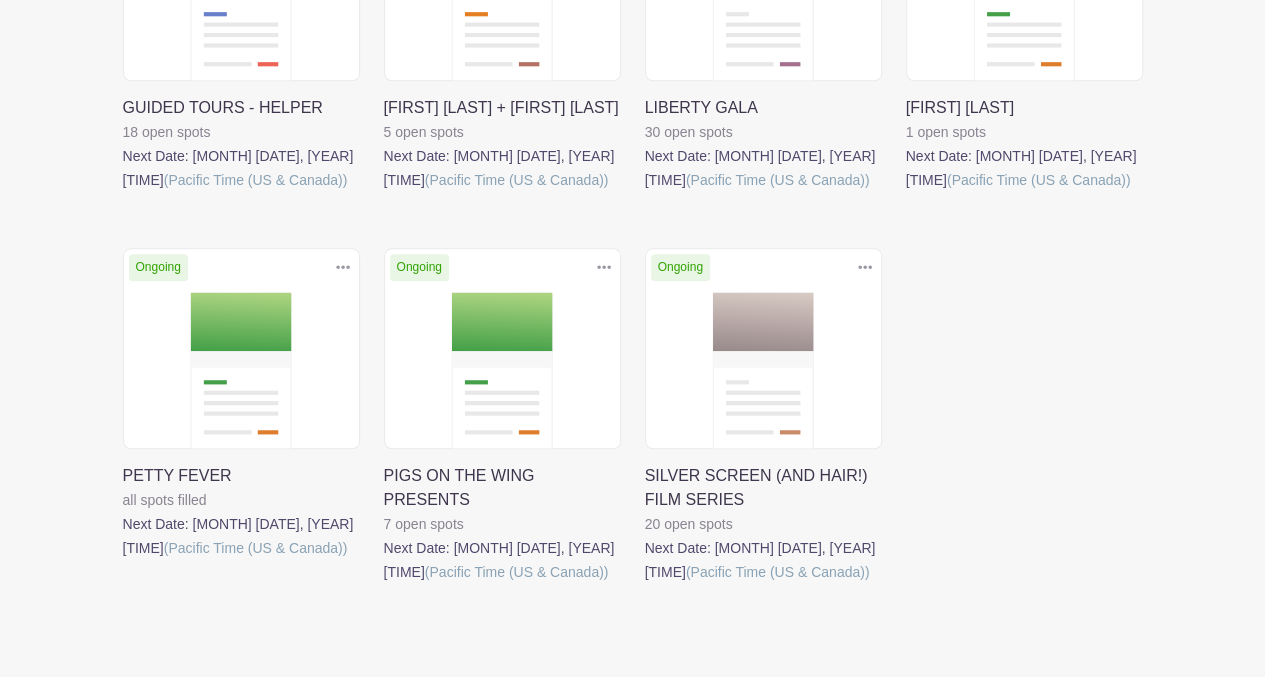 click at bounding box center [645, 584] 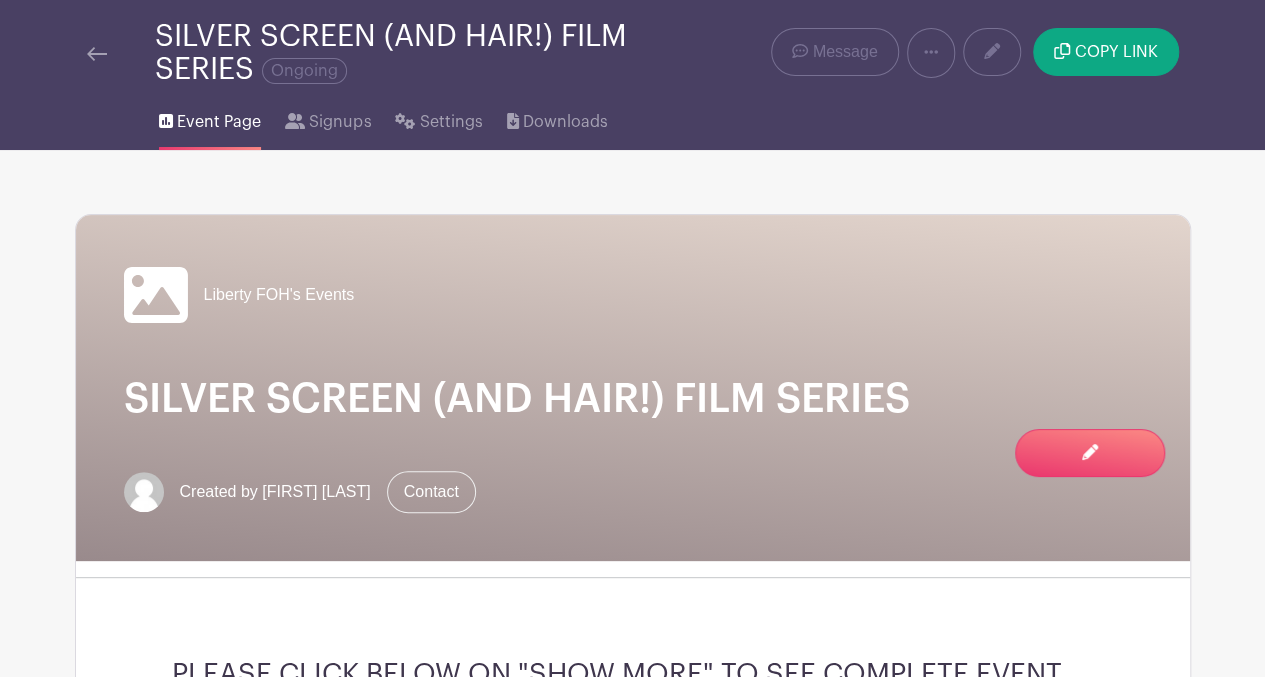 scroll, scrollTop: 0, scrollLeft: 0, axis: both 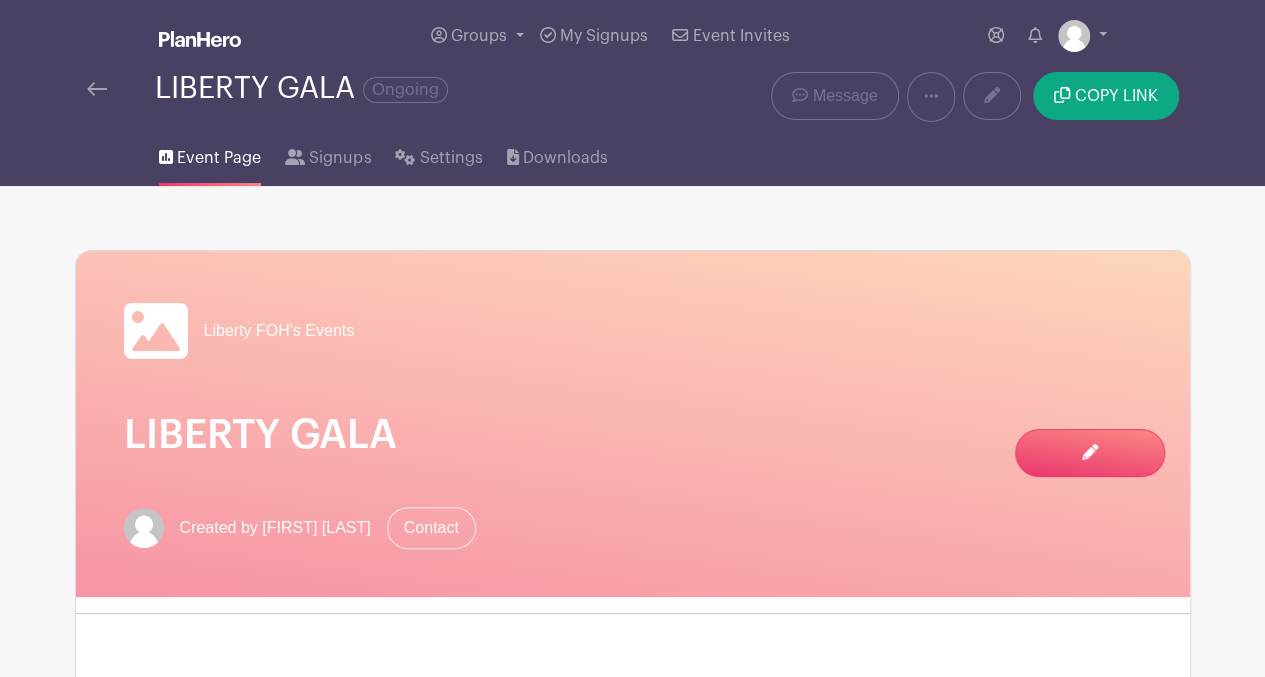 click at bounding box center (97, 89) 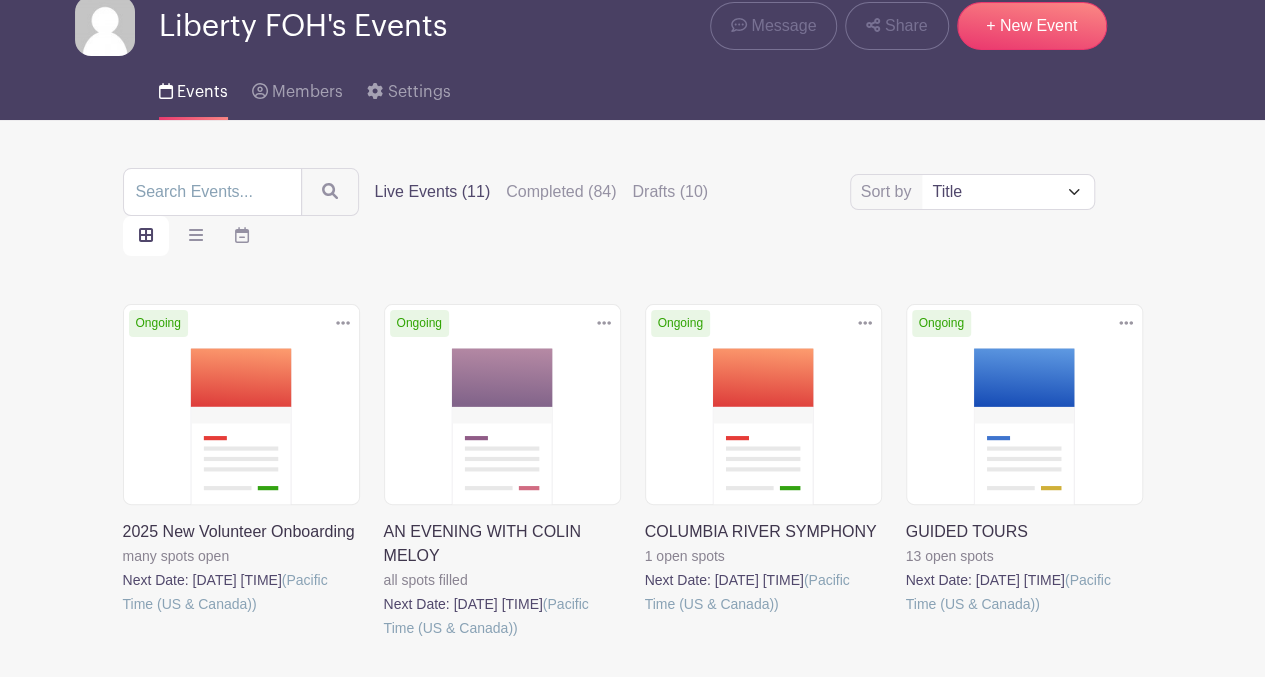 scroll, scrollTop: 0, scrollLeft: 0, axis: both 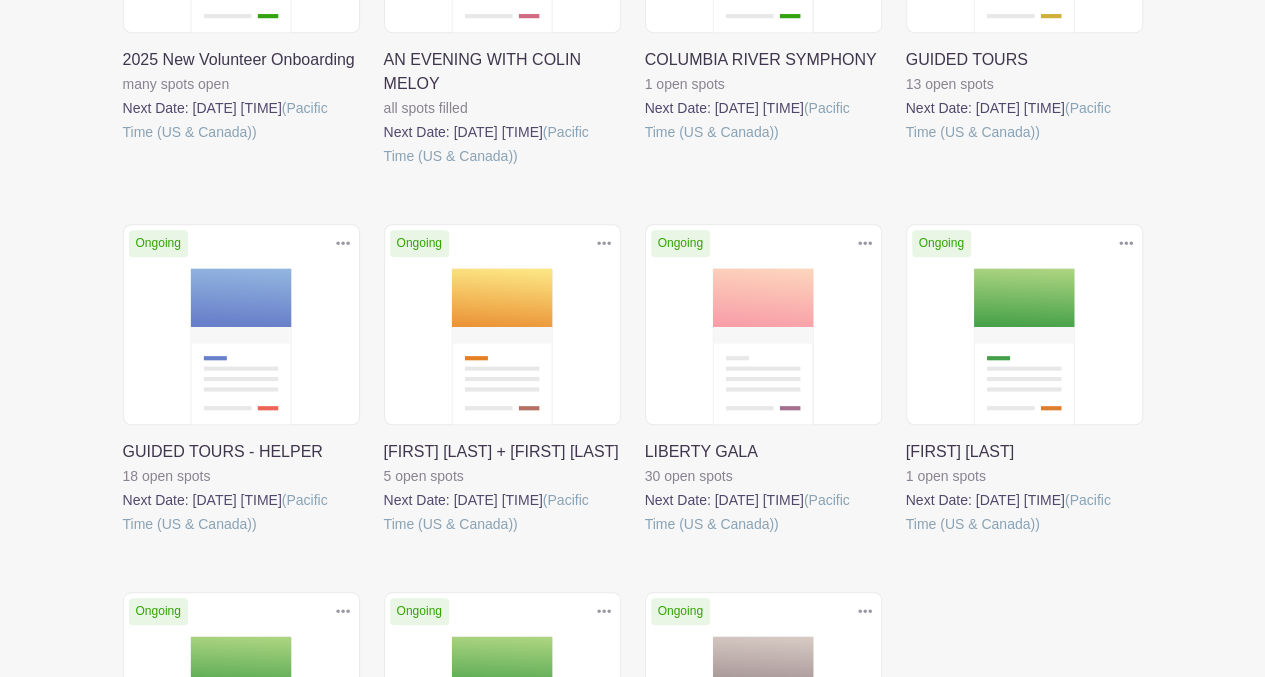 click at bounding box center [645, 536] 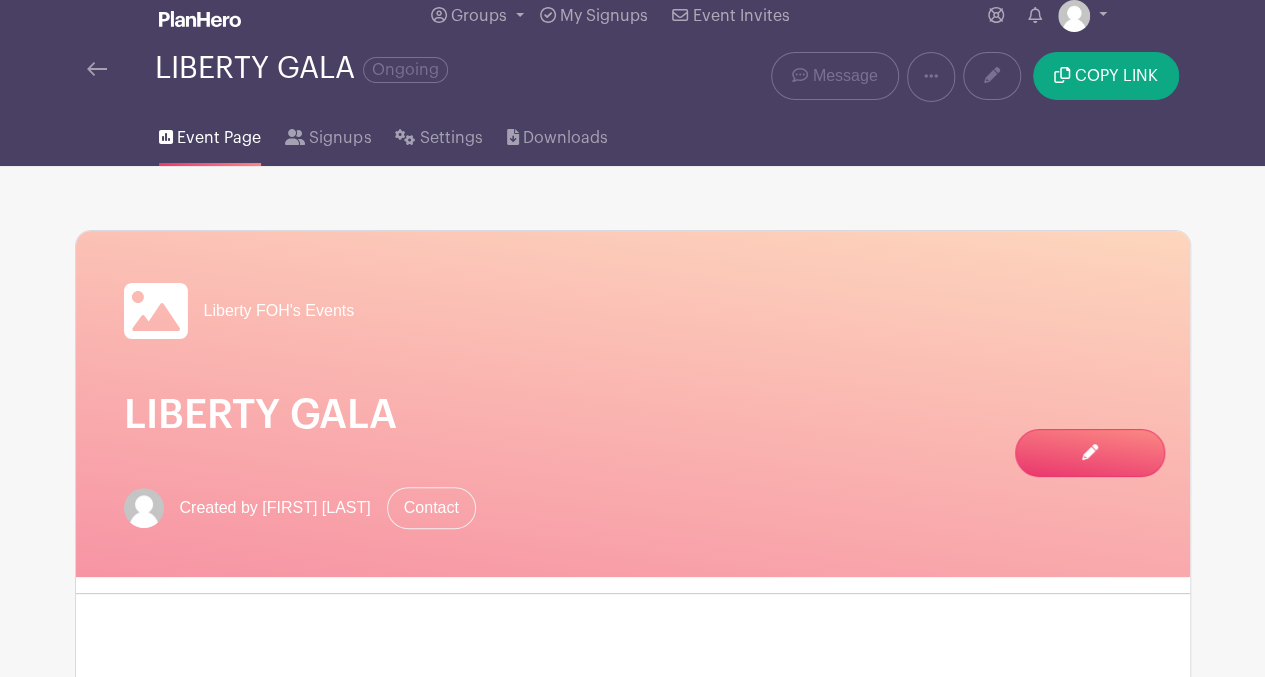 scroll, scrollTop: 0, scrollLeft: 0, axis: both 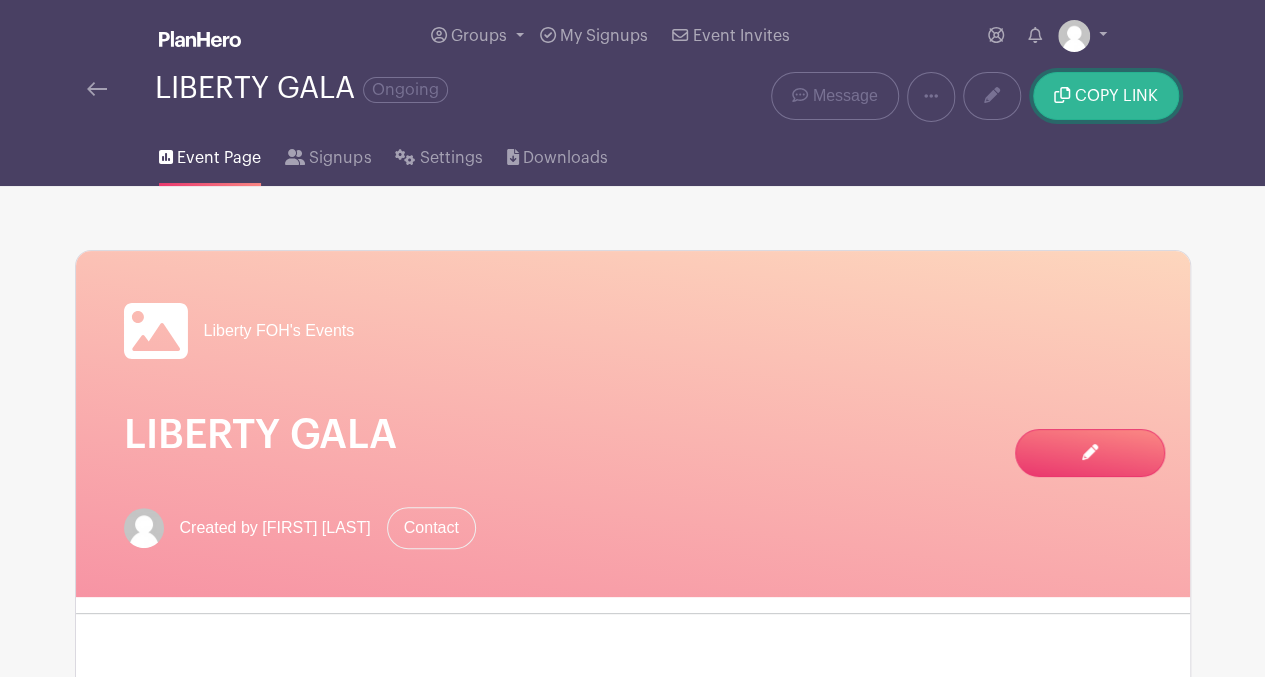 click on "COPY LINK" at bounding box center [1116, 96] 